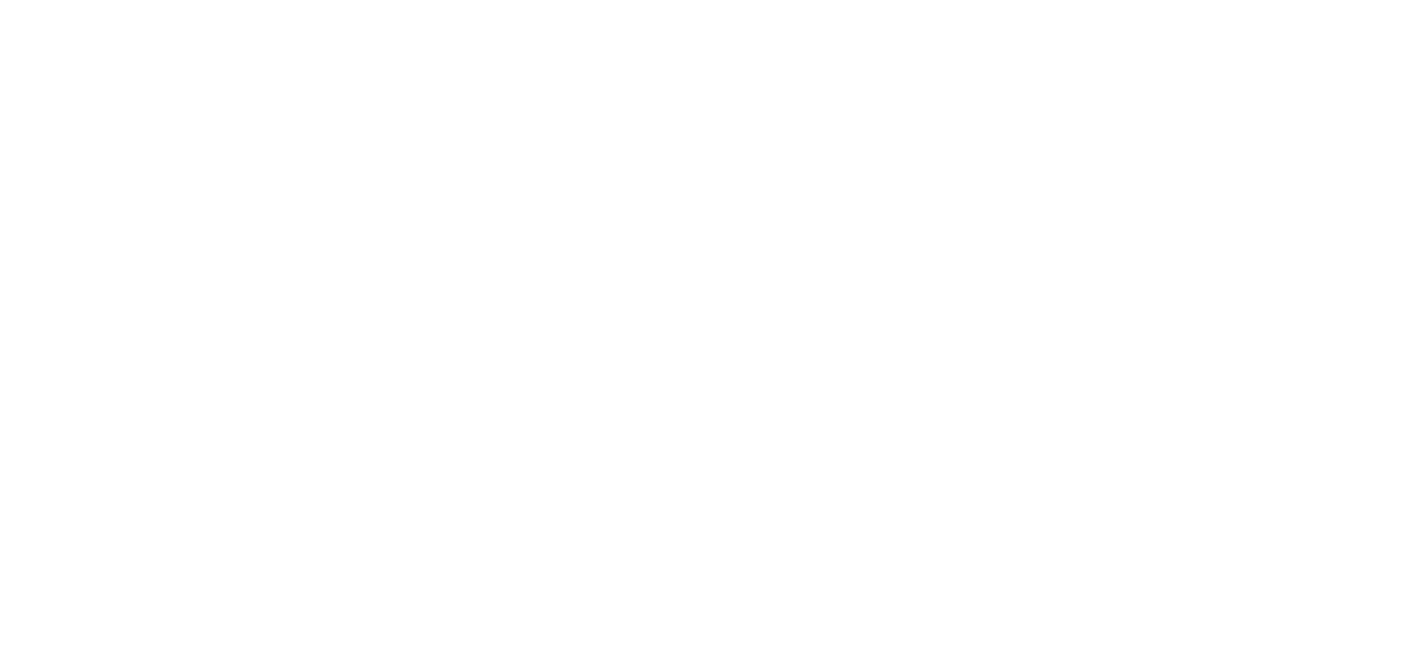 scroll, scrollTop: 0, scrollLeft: 0, axis: both 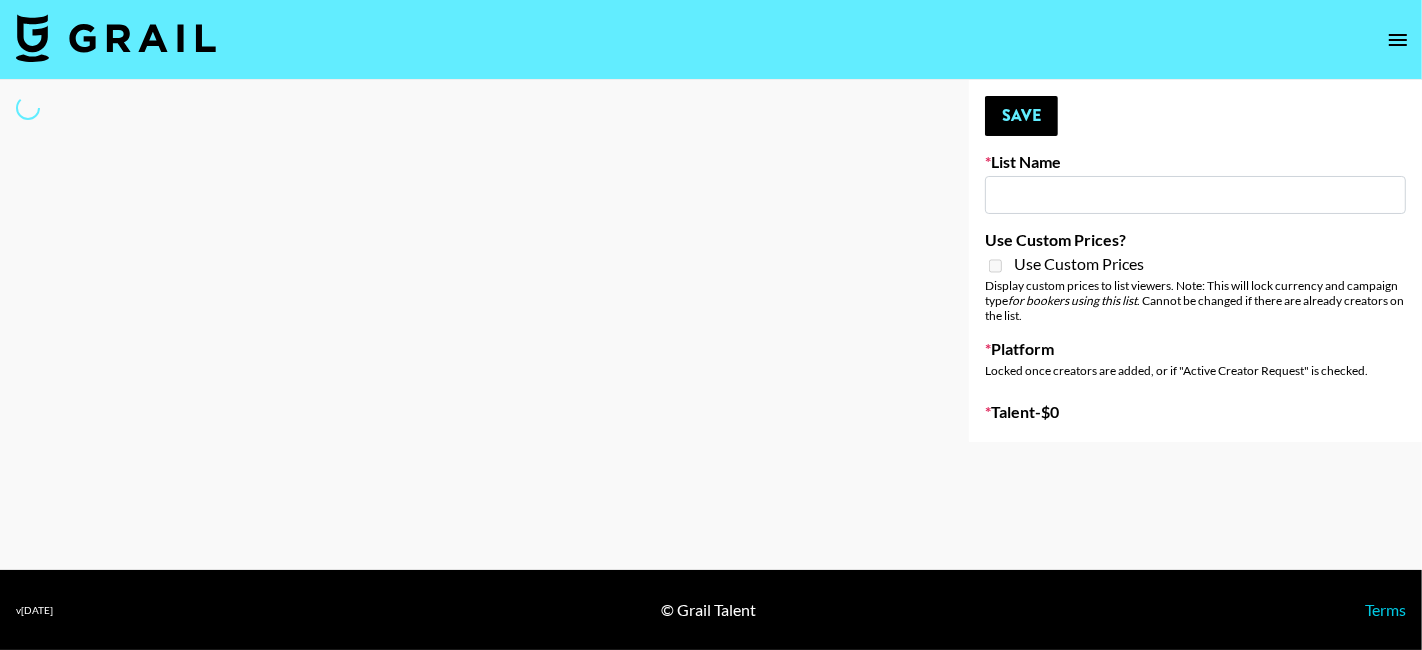 type on "Adekunle Gold - US & SA Creators" 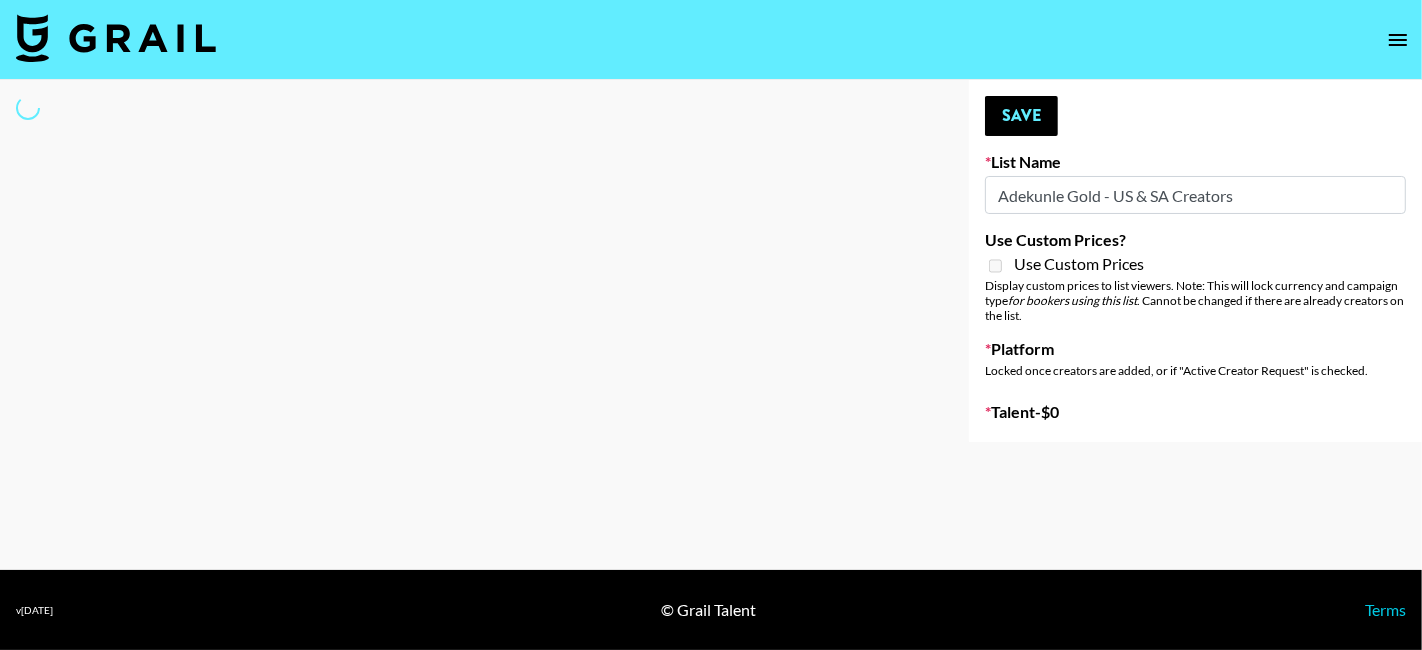 select on "Song" 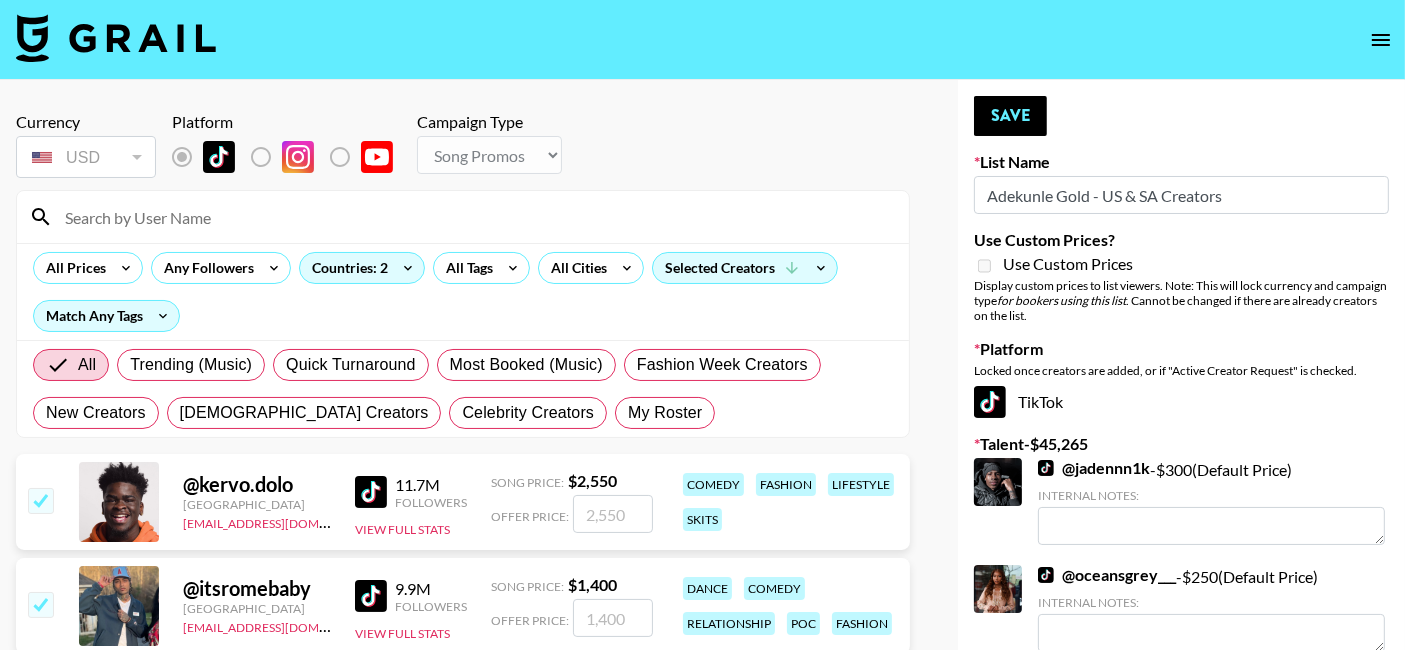 click at bounding box center [475, 217] 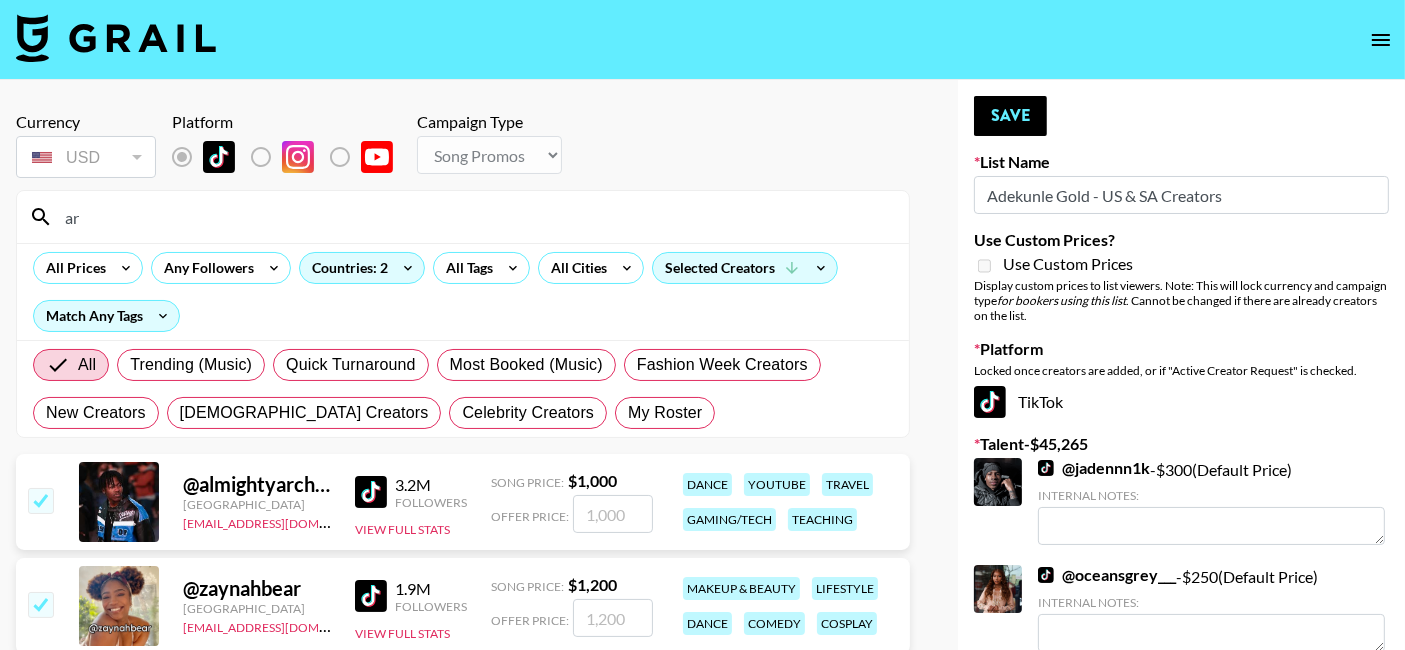 type on "arjin" 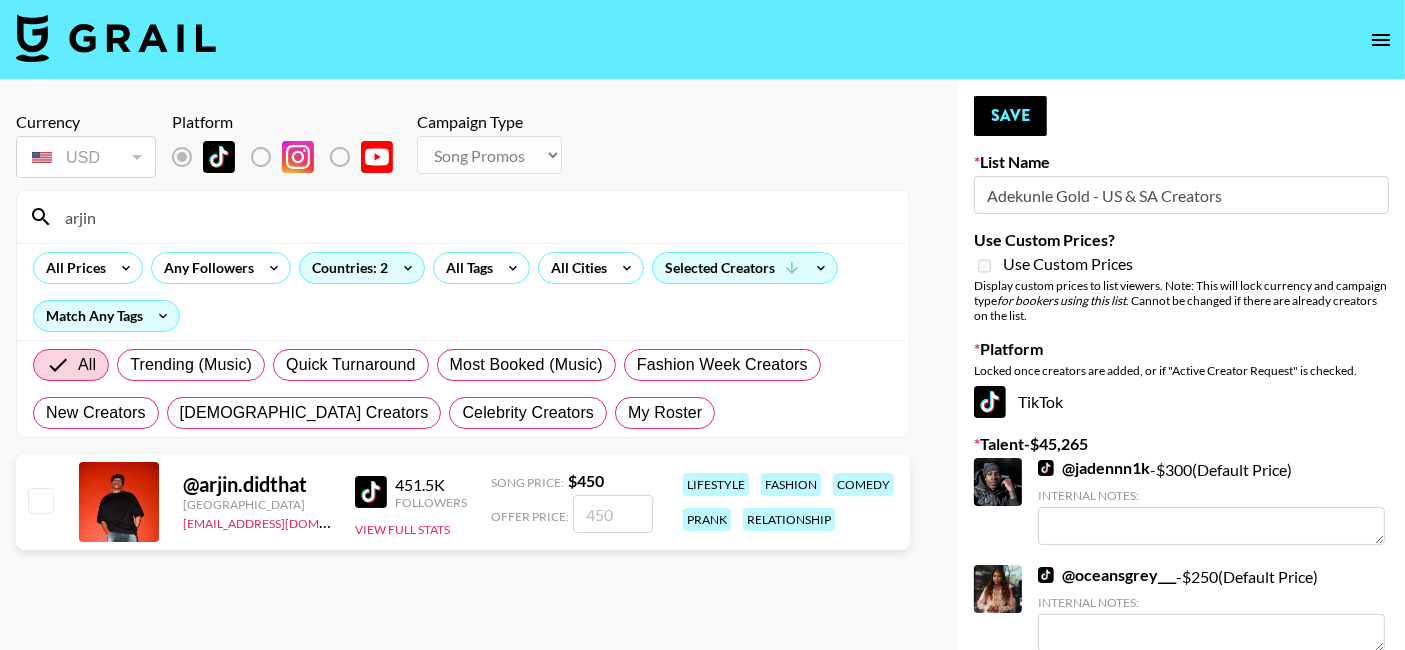 click at bounding box center (613, 514) 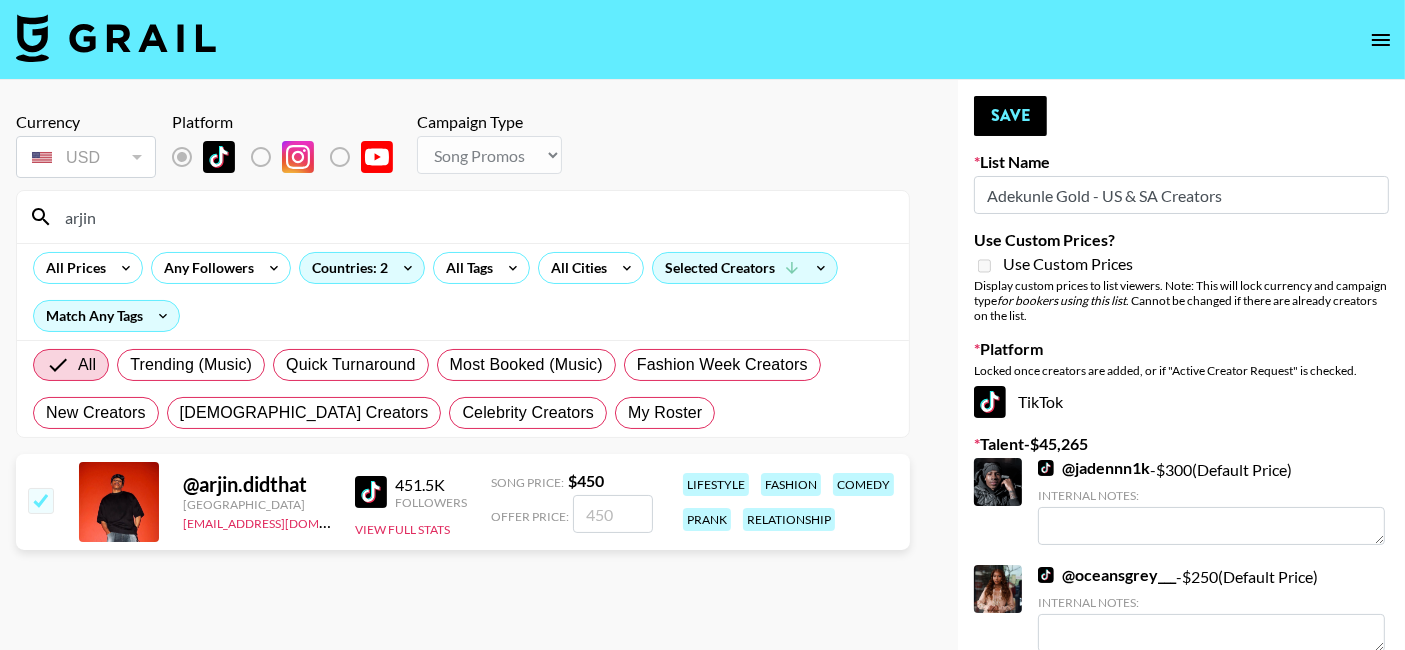 type on "4" 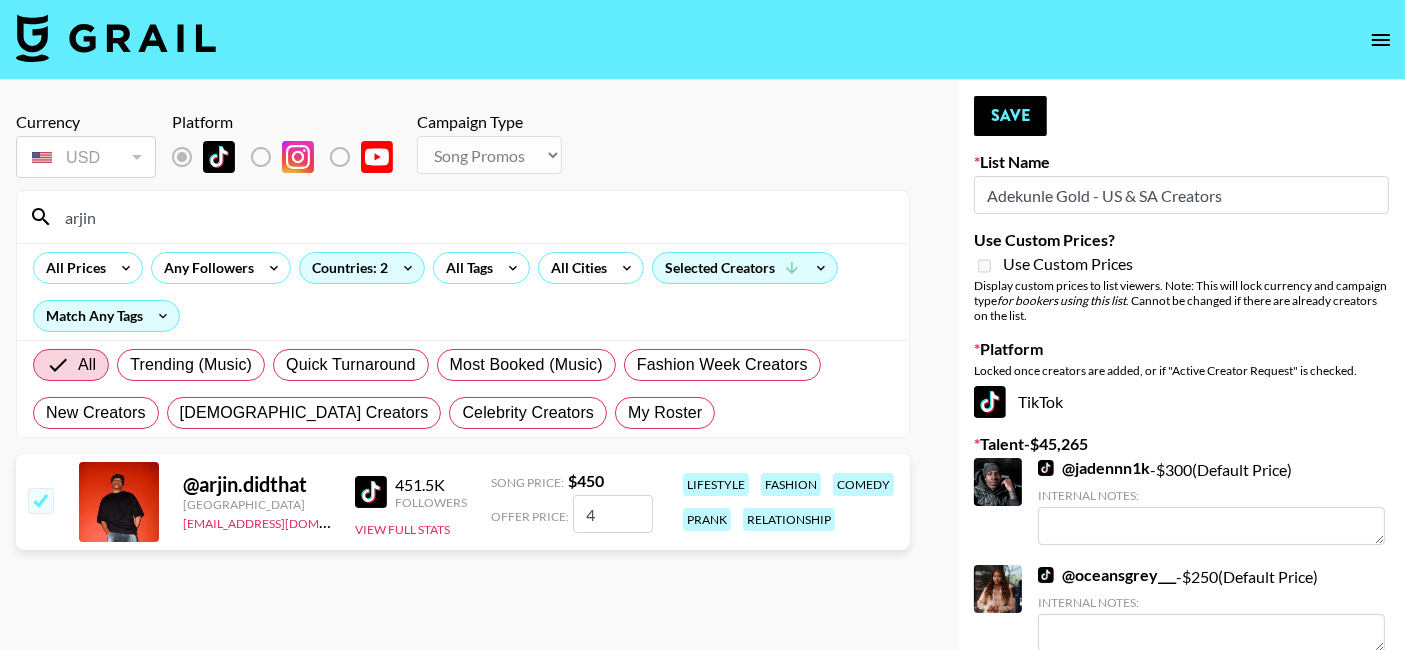 checkbox on "true" 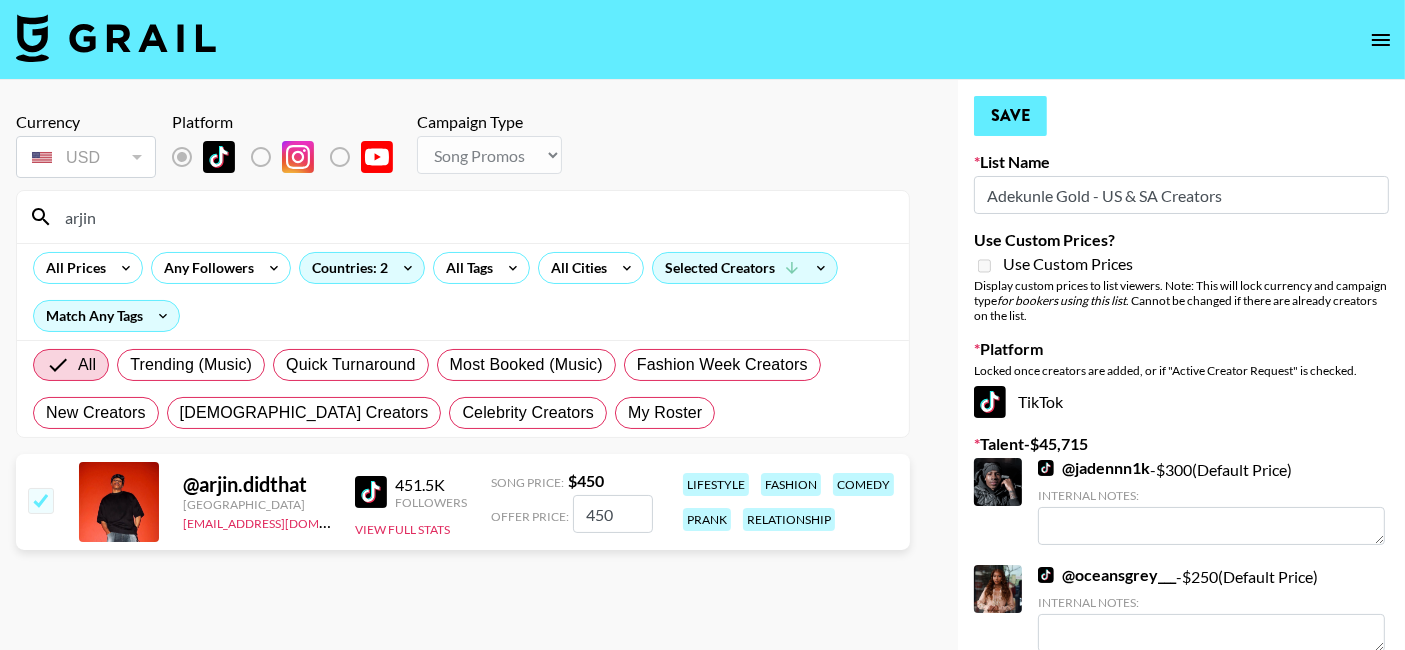type on "450" 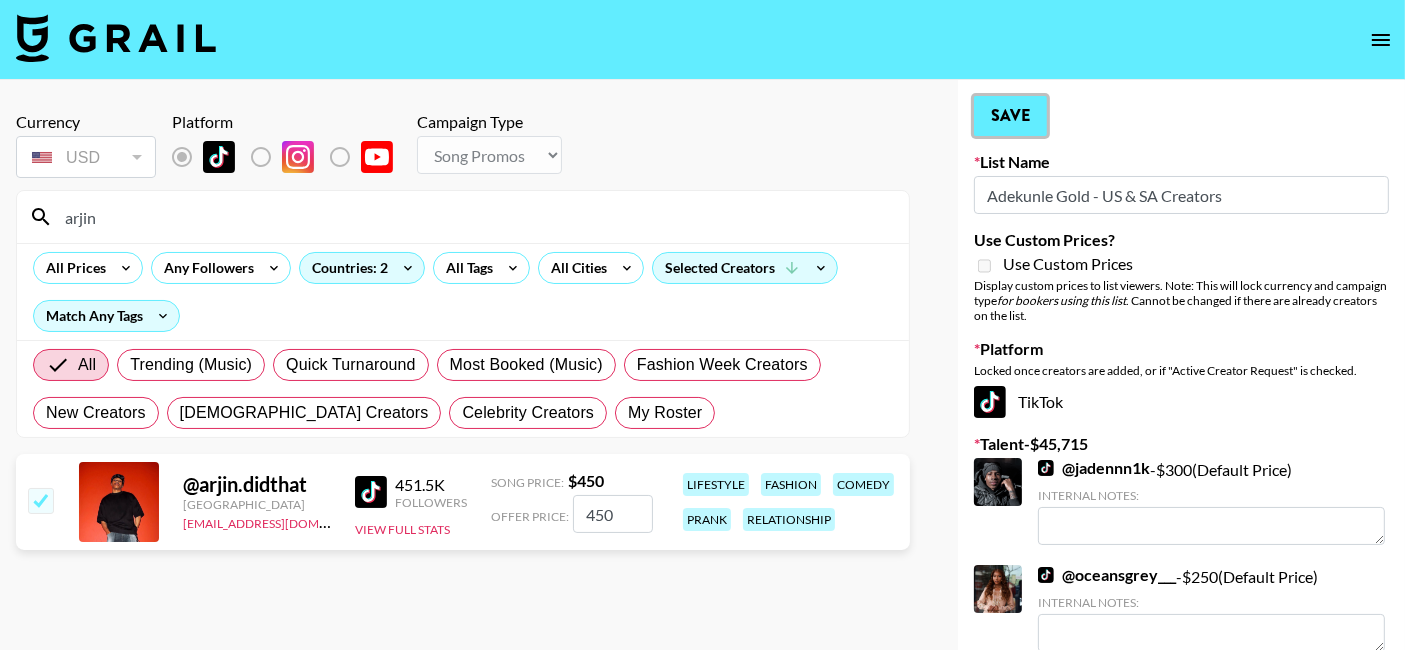 click on "Save" at bounding box center [1010, 116] 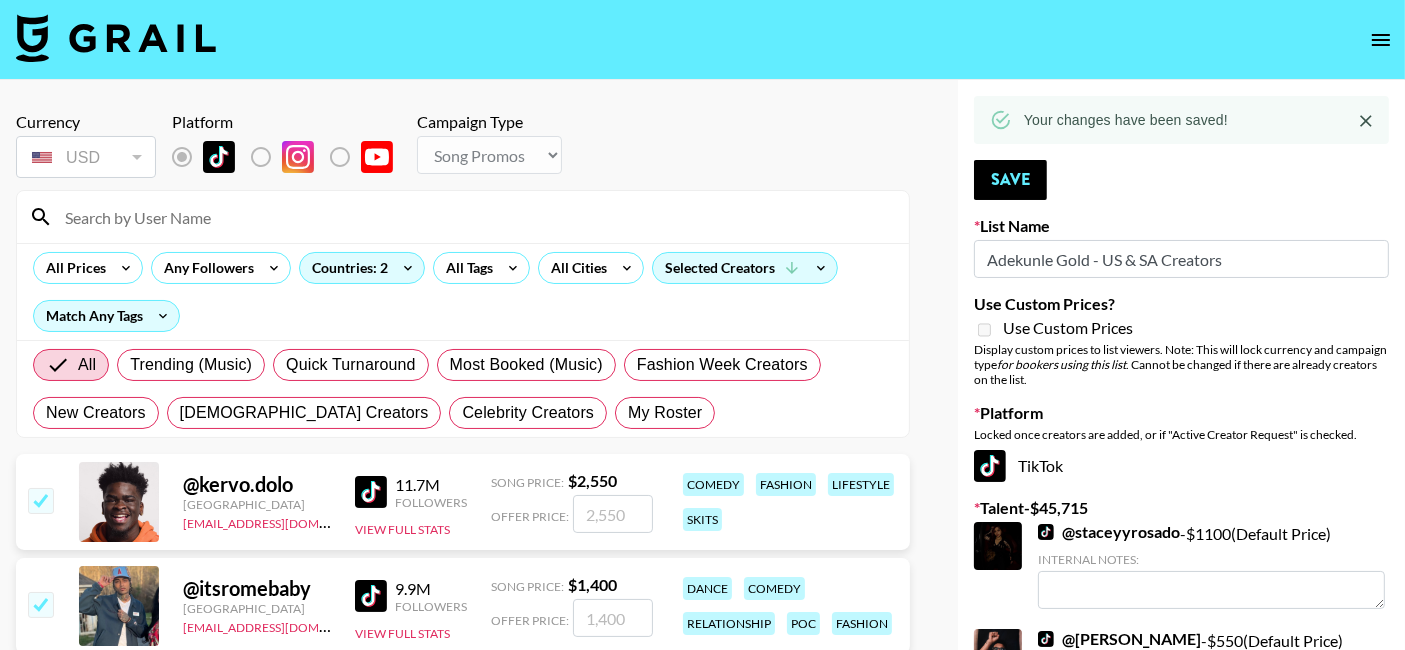 click at bounding box center [475, 217] 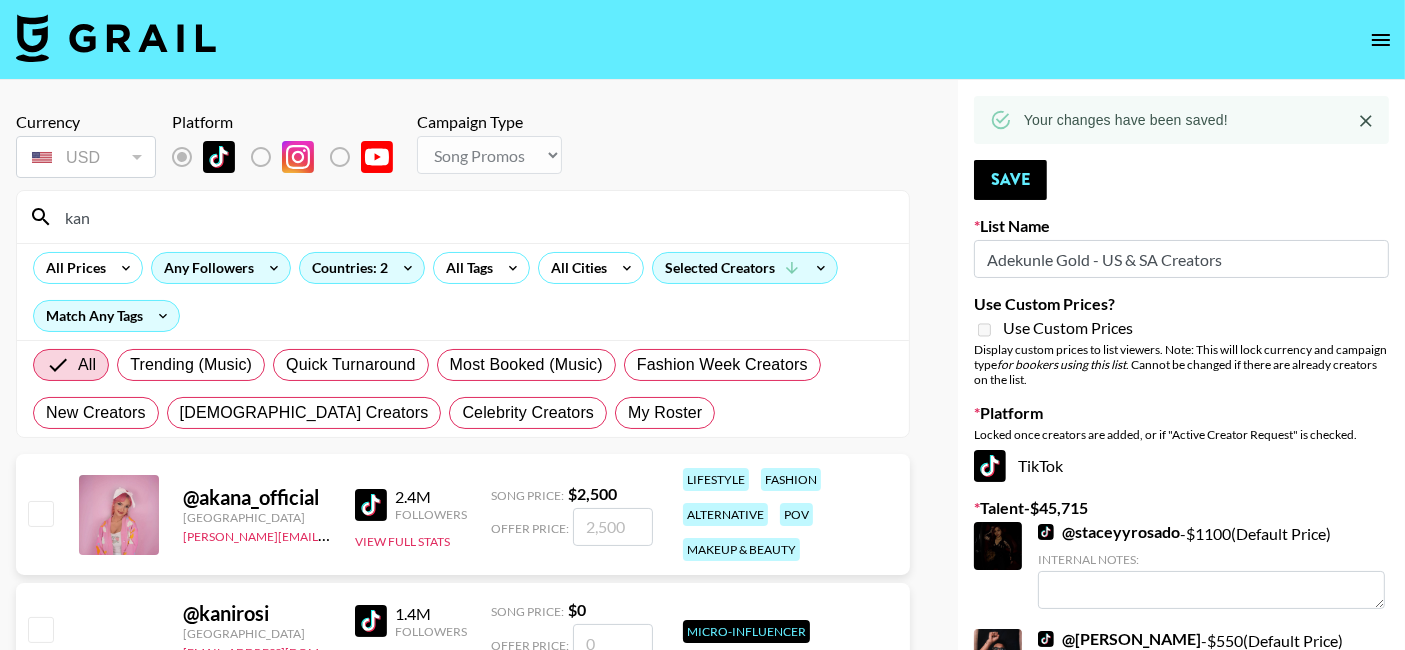 type on "kananelo" 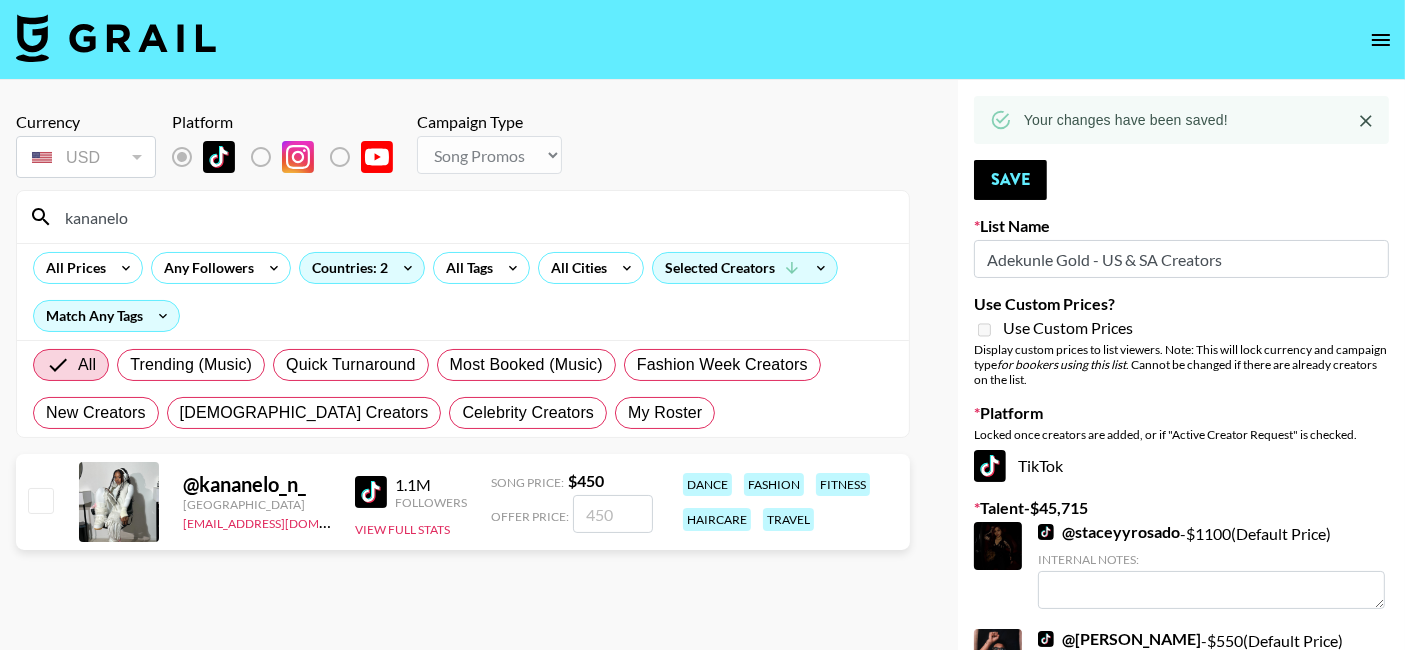 click at bounding box center [613, 514] 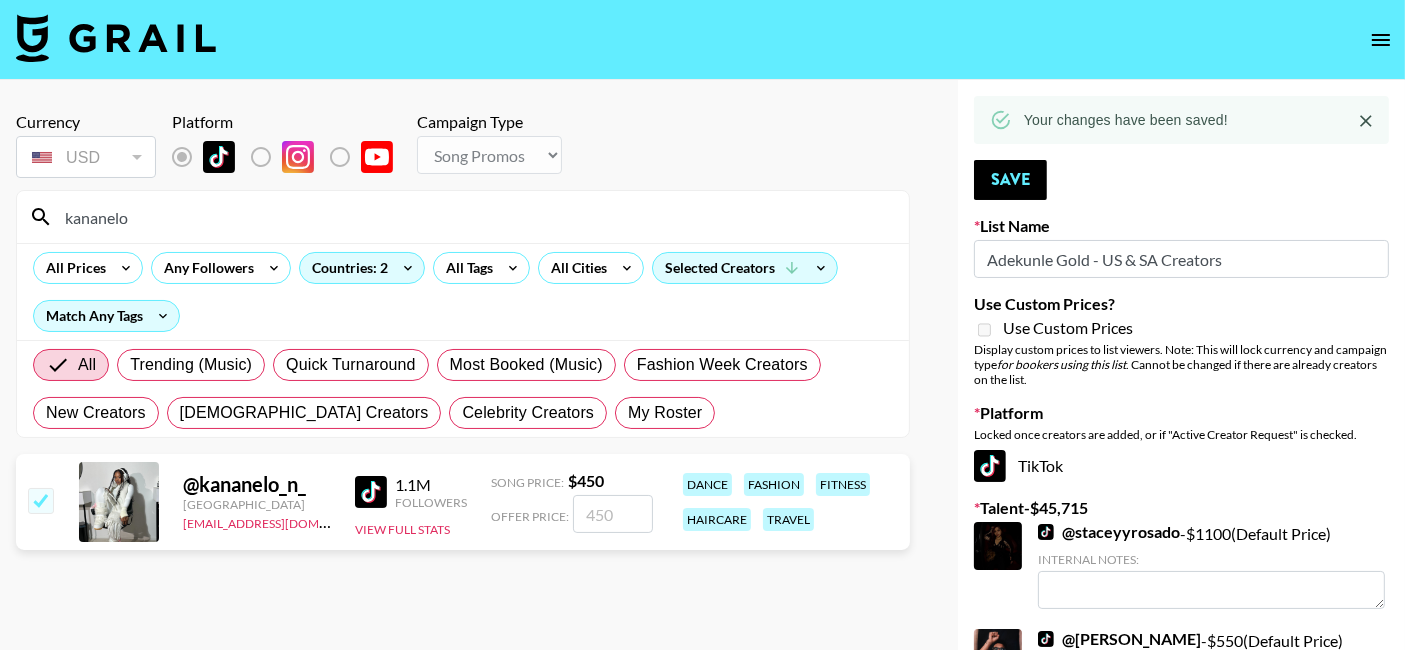 checkbox on "true" 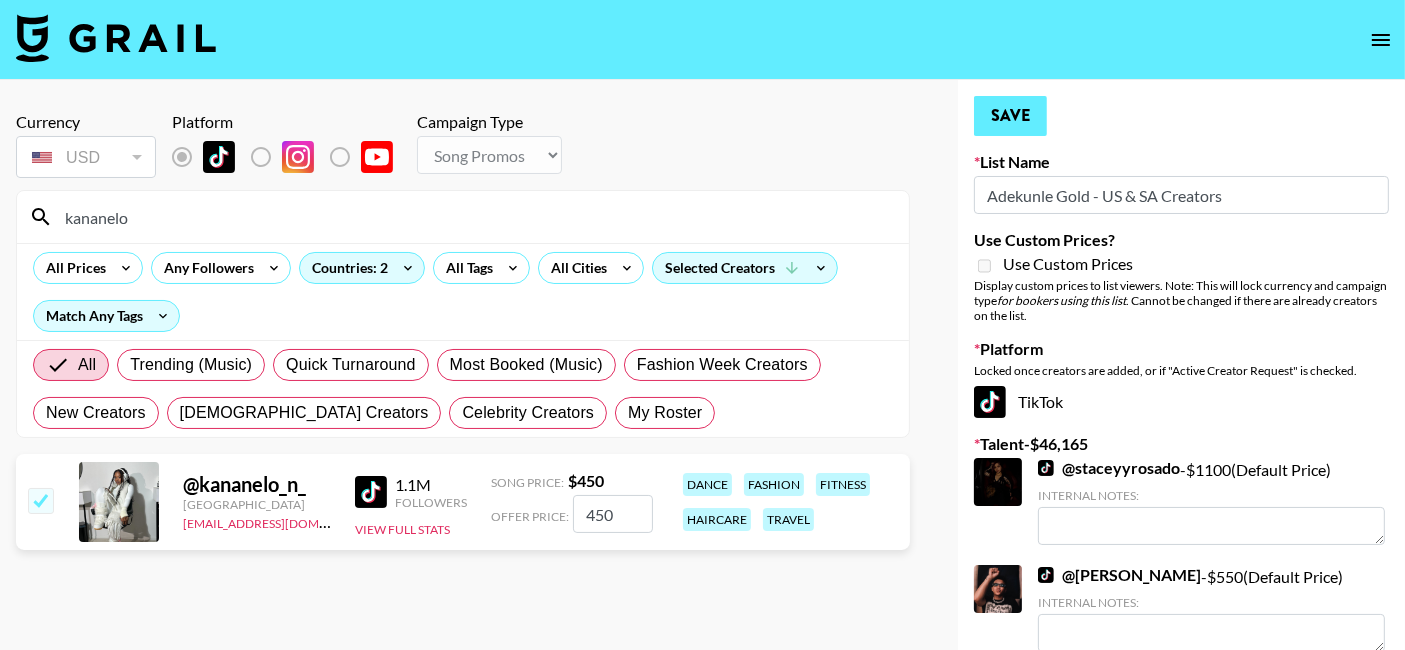 type on "450" 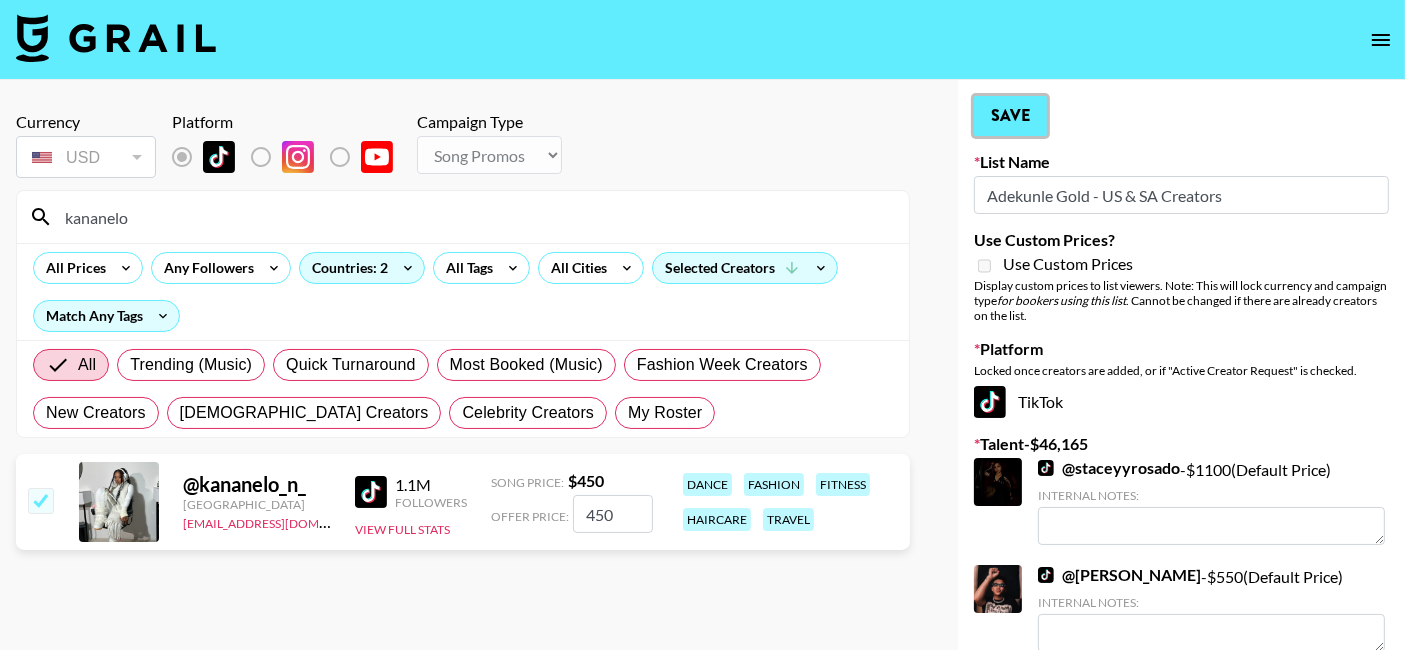 click on "Save" at bounding box center [1010, 116] 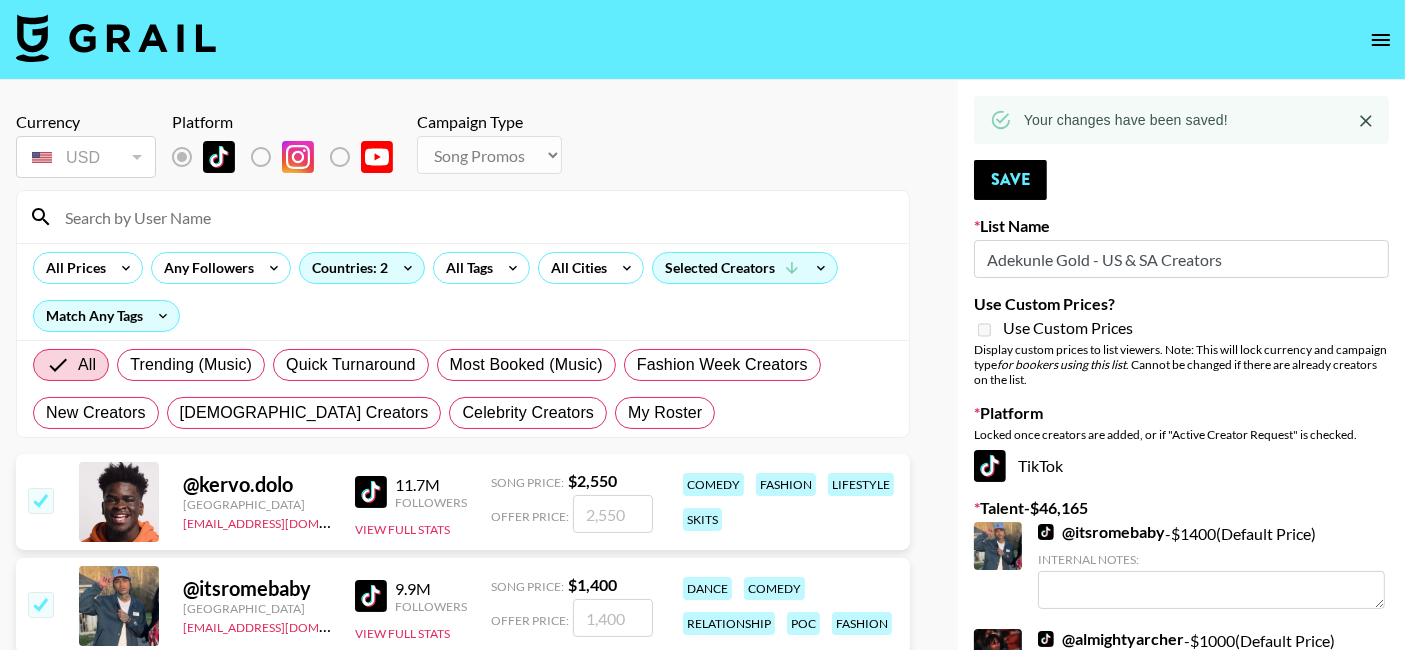click at bounding box center [475, 217] 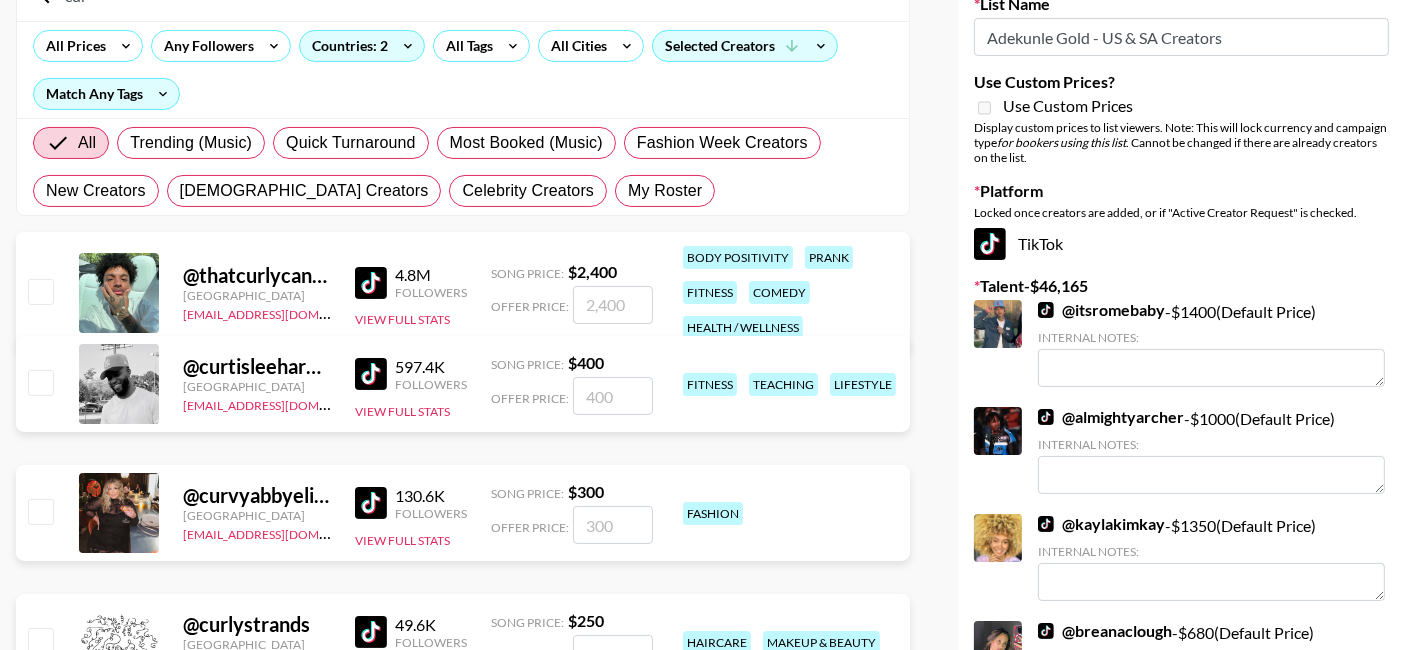 scroll, scrollTop: 0, scrollLeft: 0, axis: both 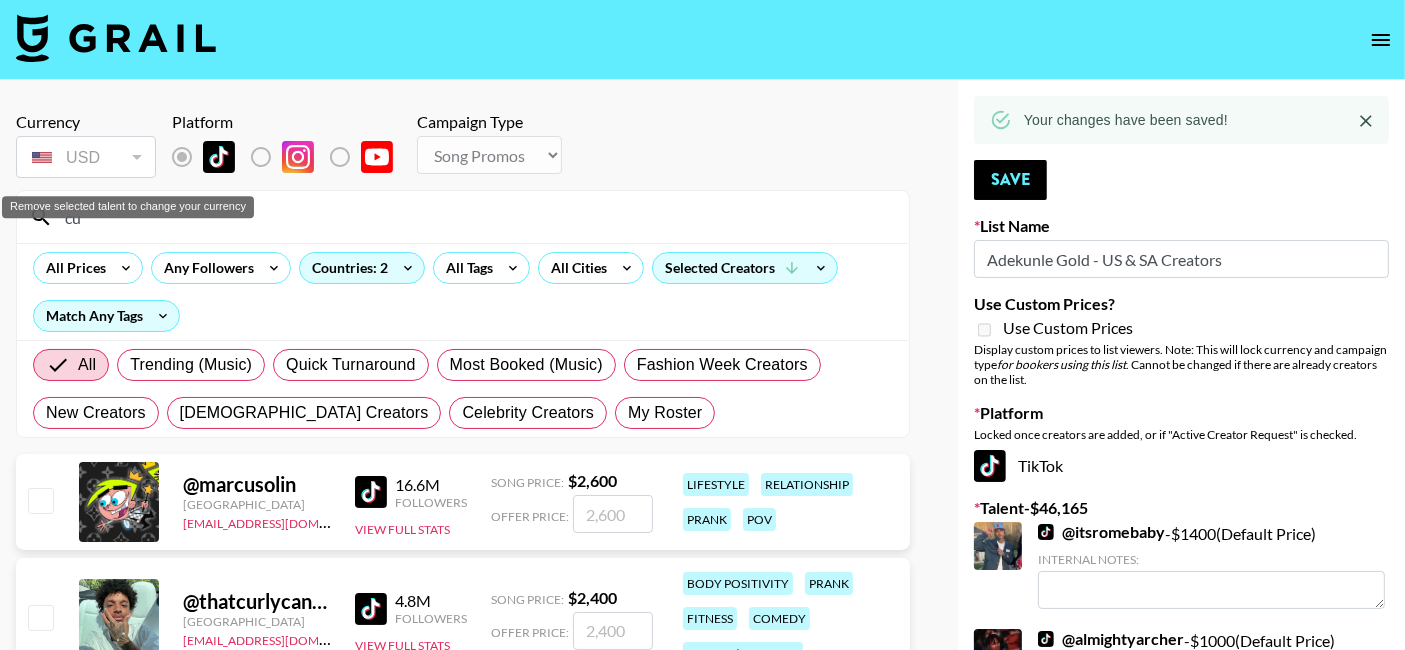 type on "c" 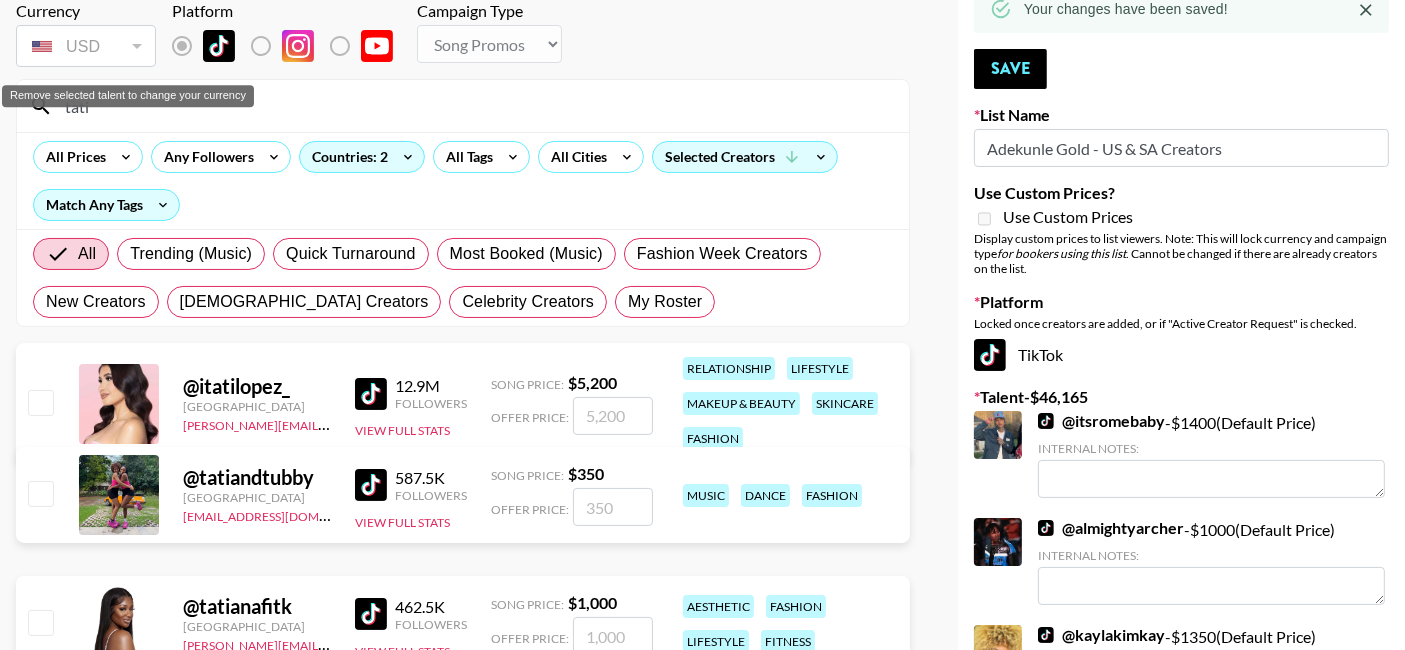 scroll, scrollTop: 114, scrollLeft: 0, axis: vertical 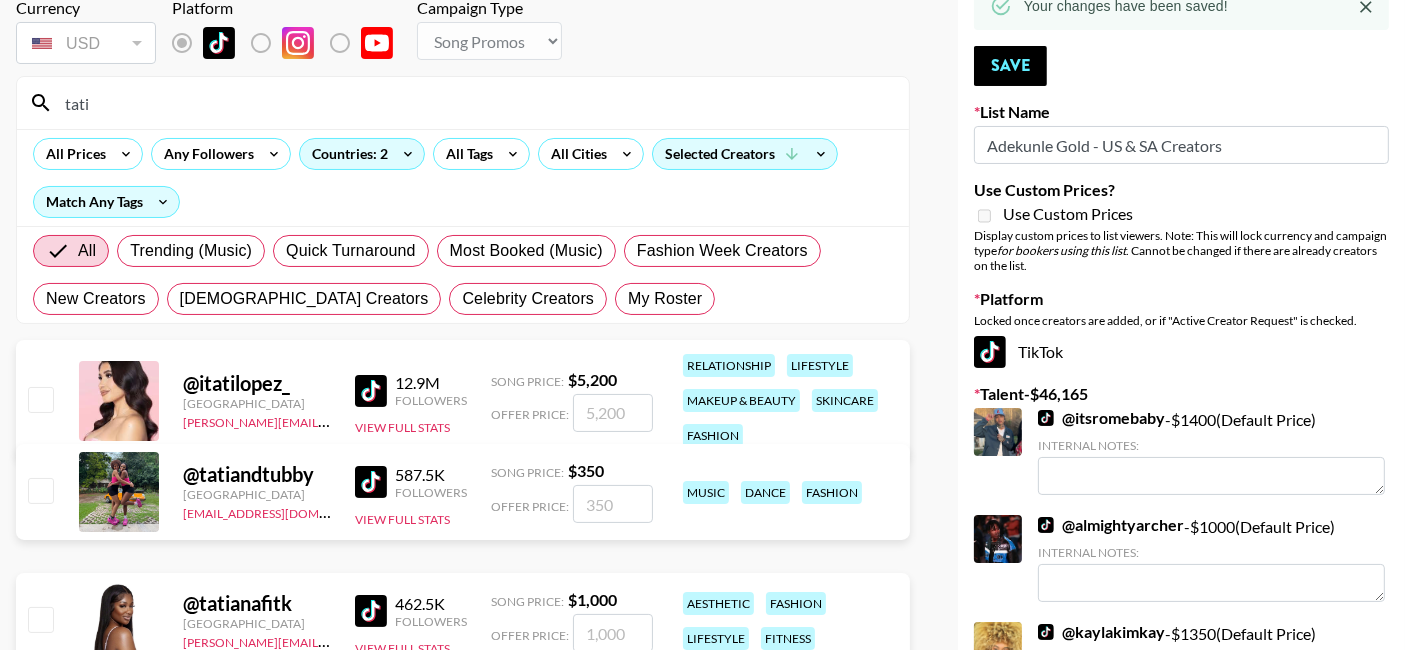 type on "tati" 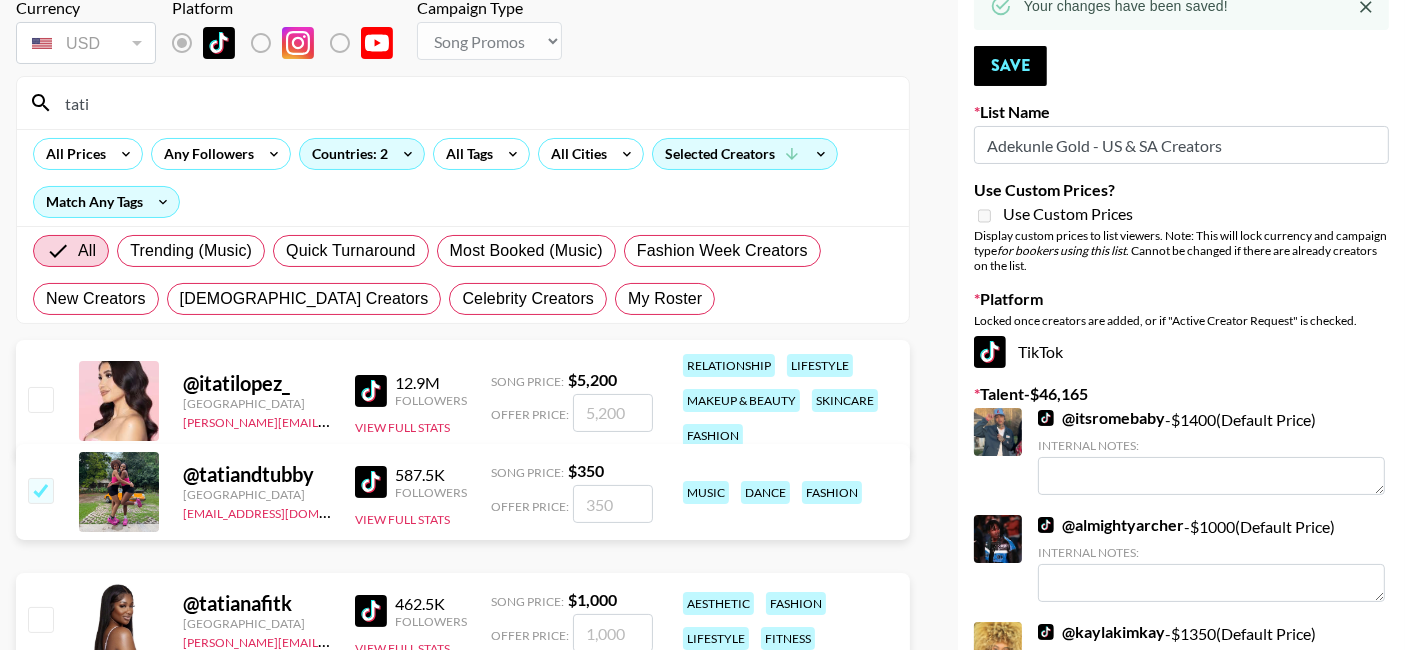 checkbox on "true" 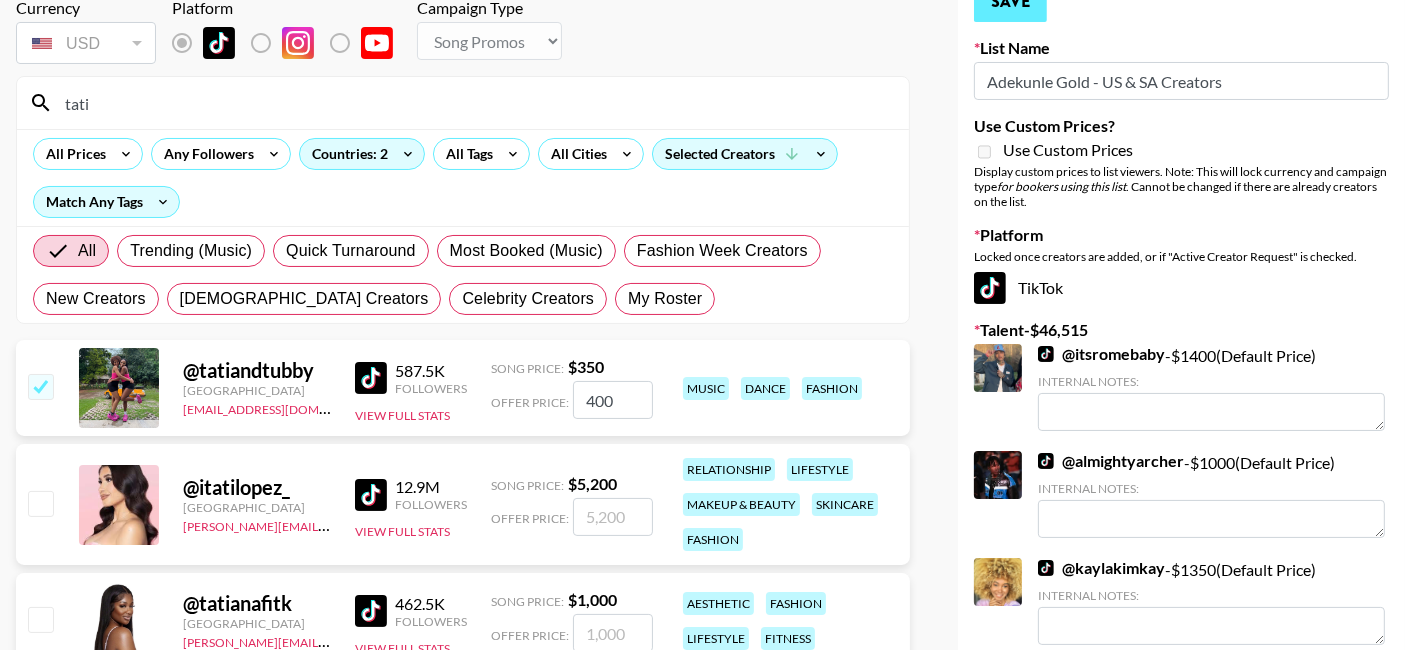 type on "400" 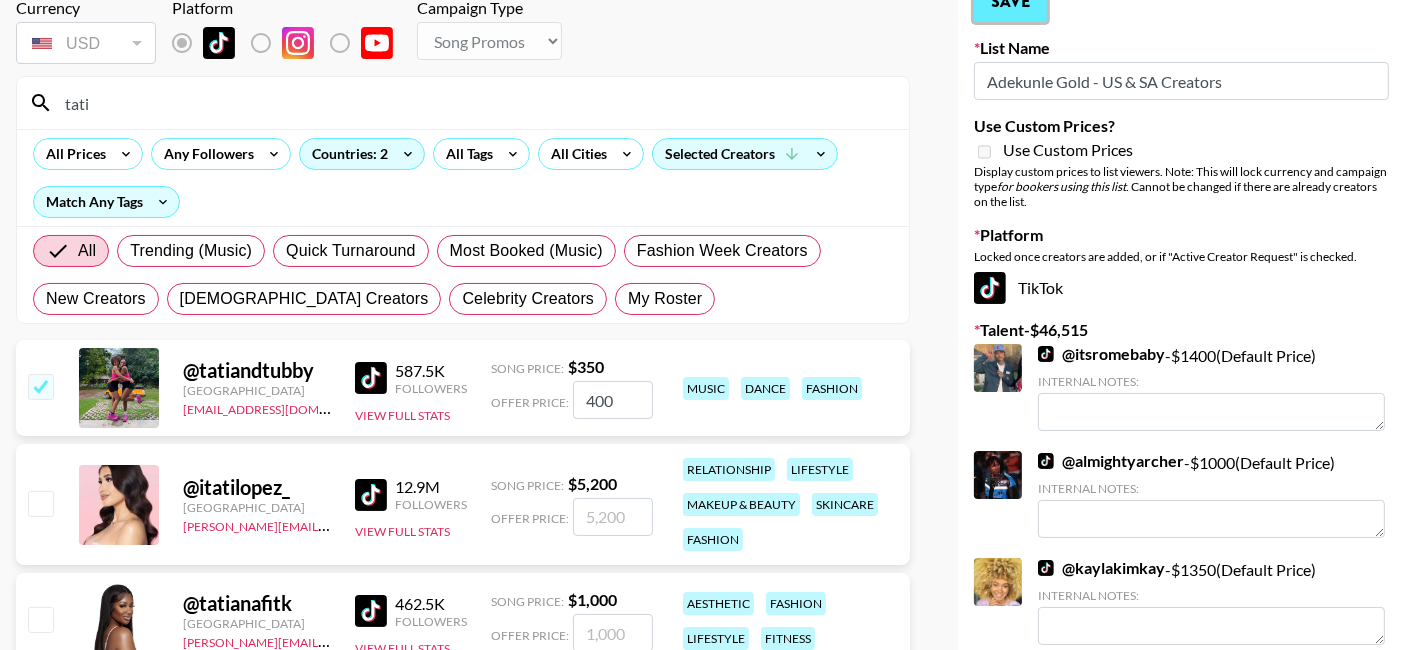 click on "Save" at bounding box center [1010, 2] 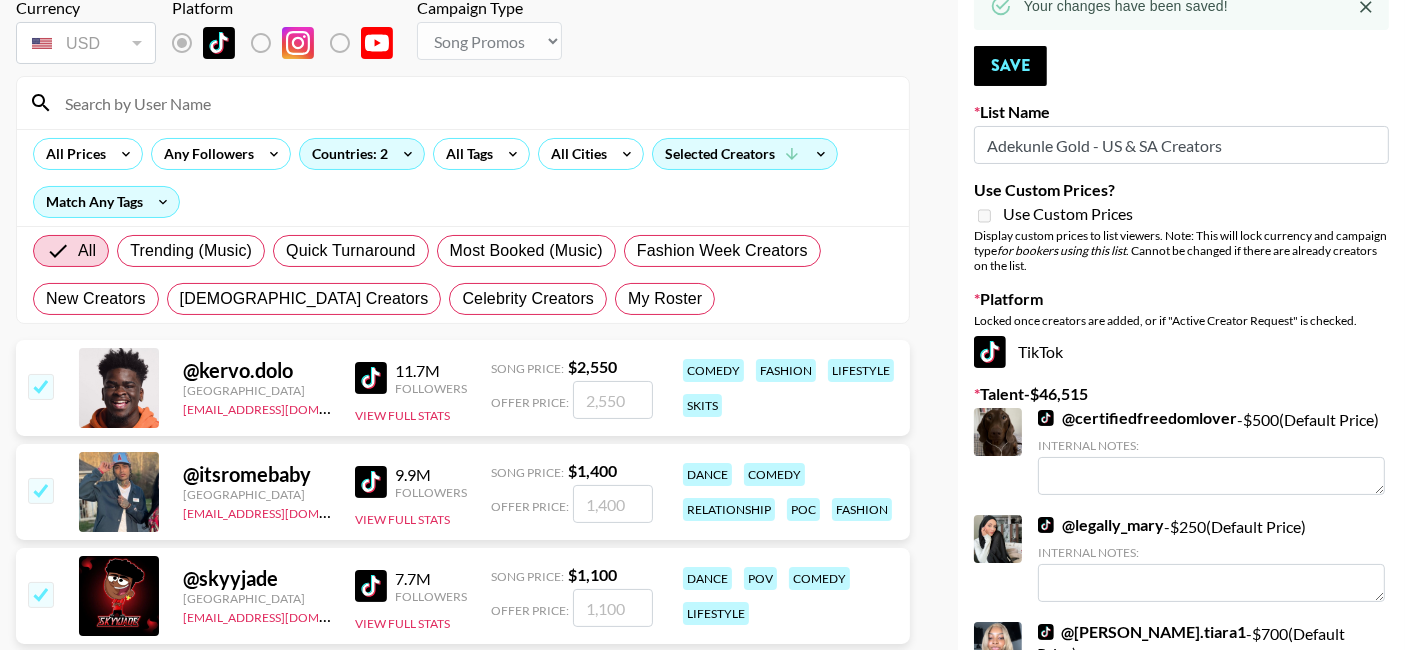 click at bounding box center (475, 103) 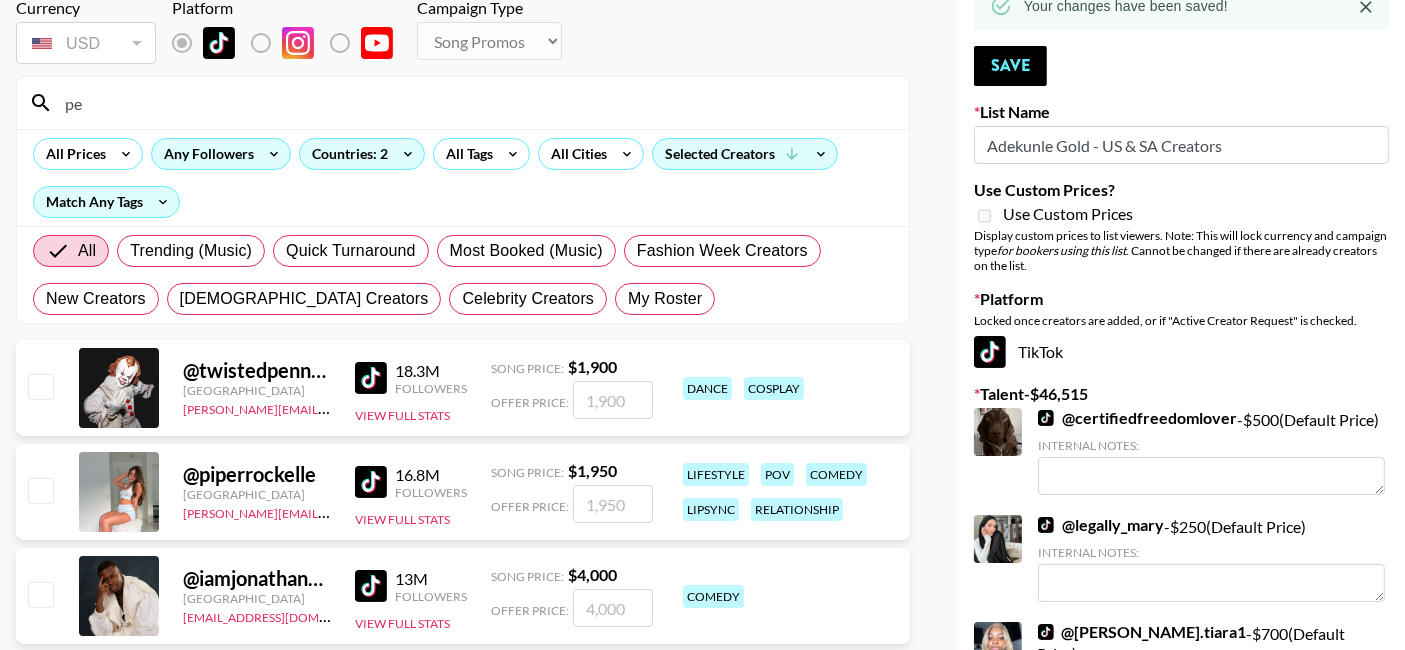 type on "pearl" 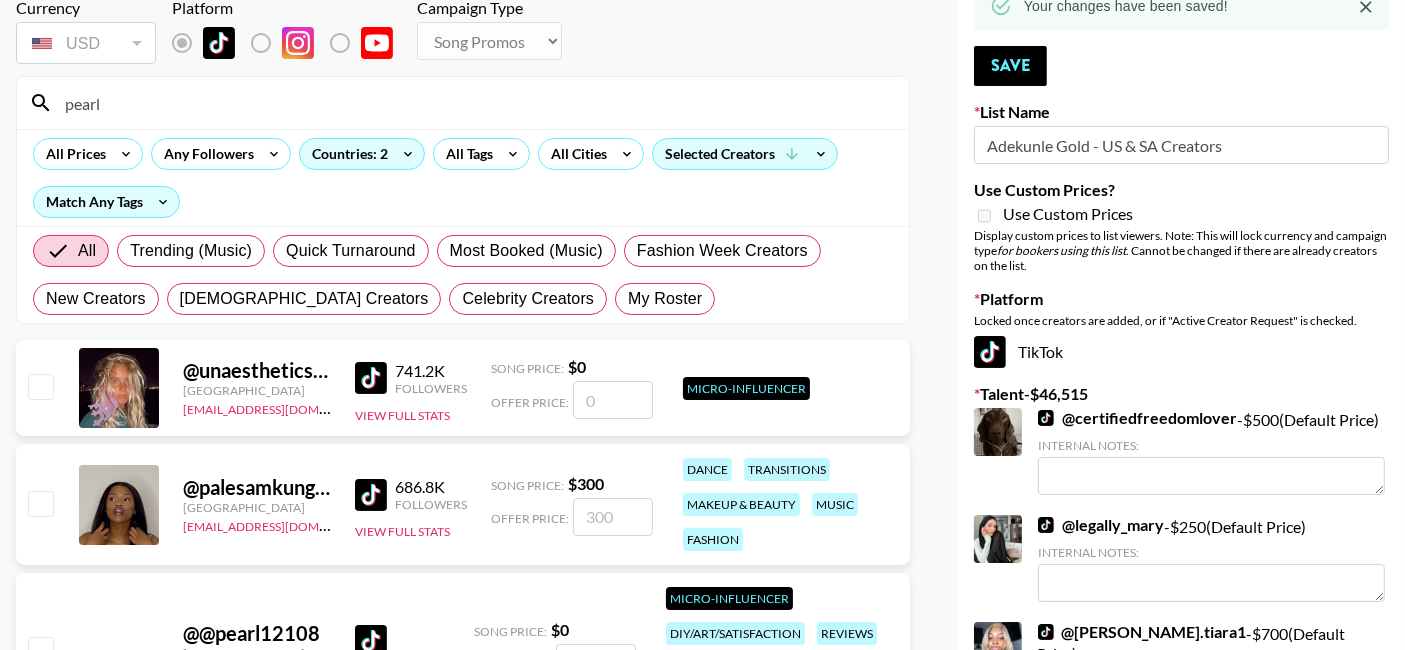 click at bounding box center (613, 517) 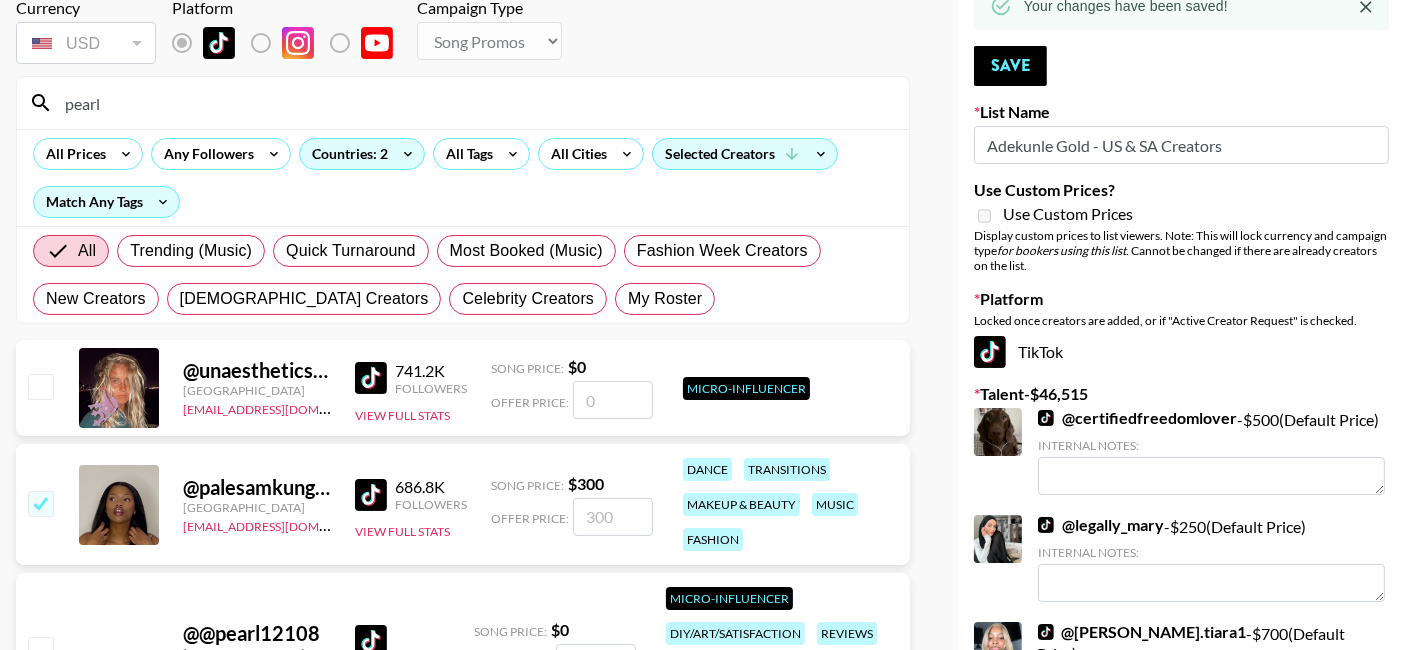 checkbox on "true" 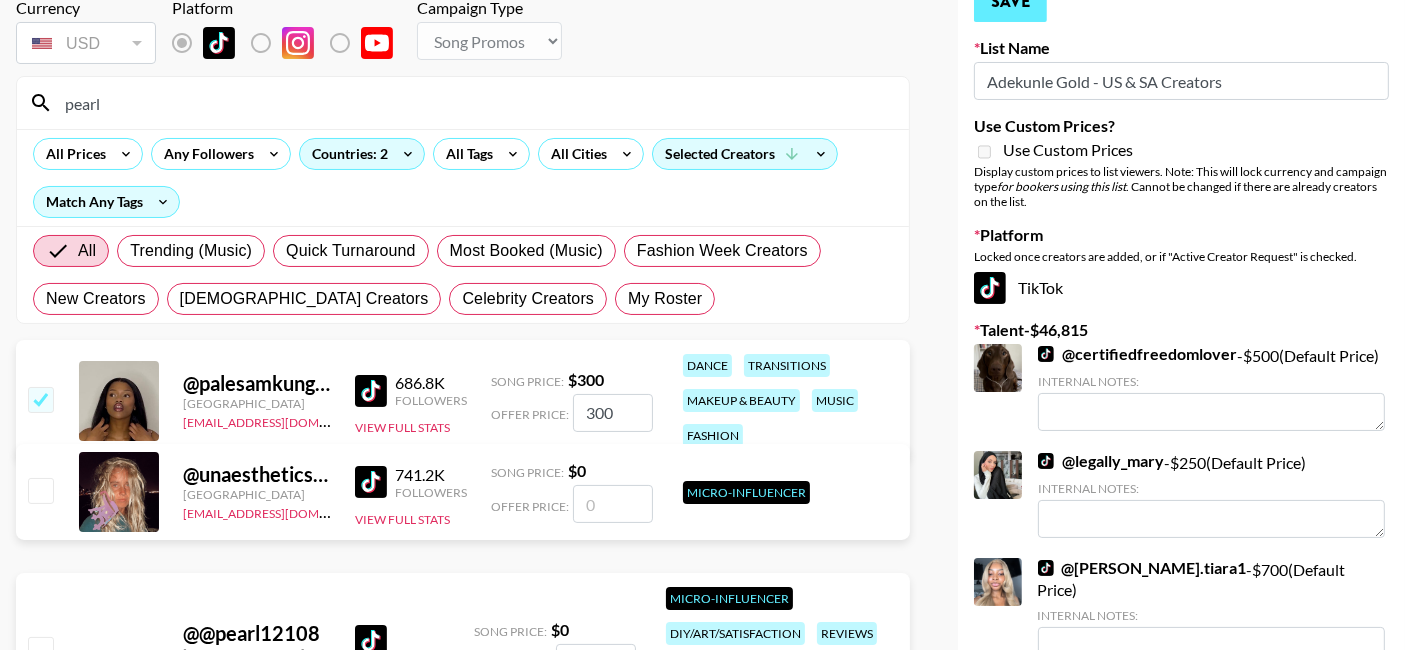 type on "300" 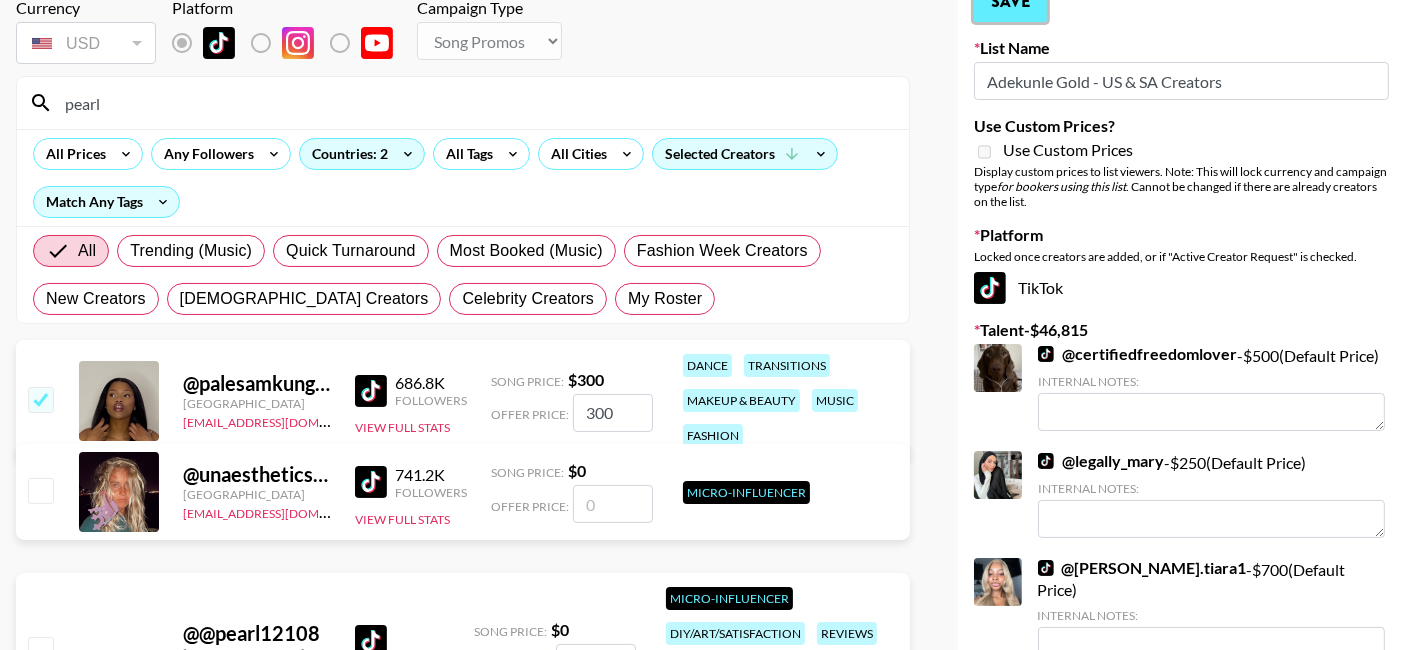click on "Save" at bounding box center [1010, 2] 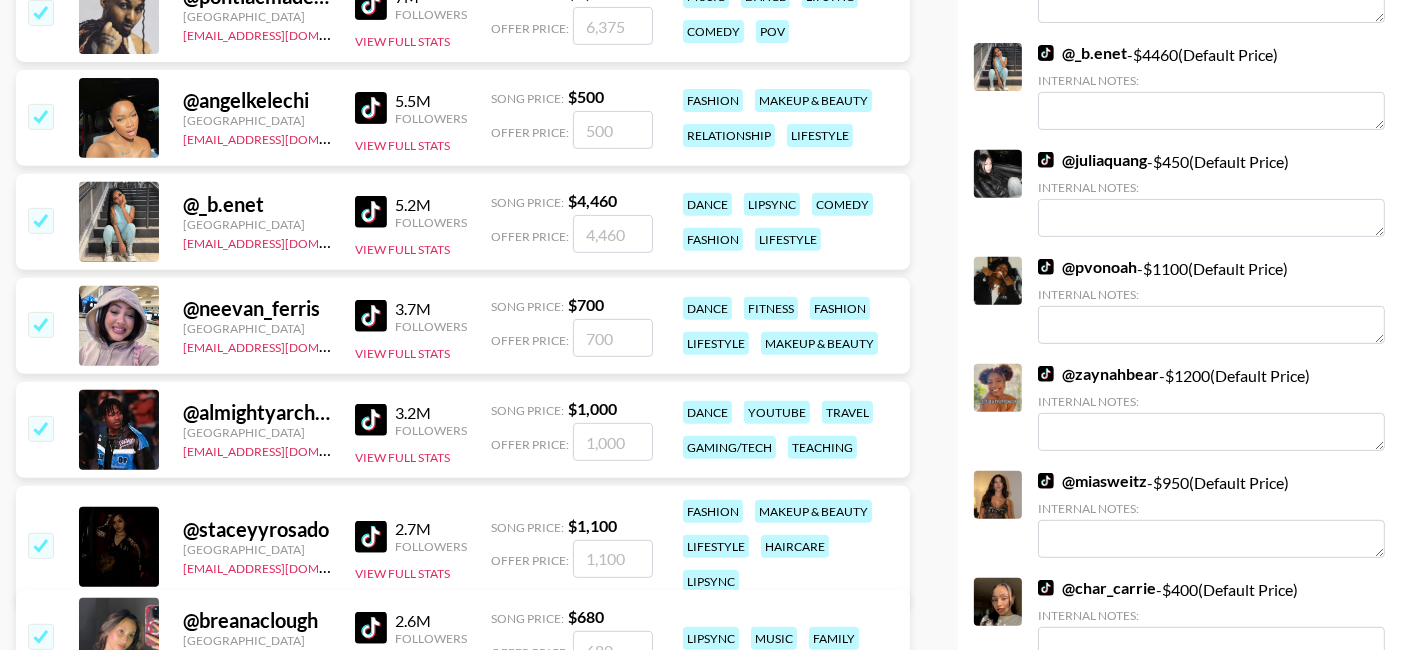 scroll, scrollTop: 0, scrollLeft: 0, axis: both 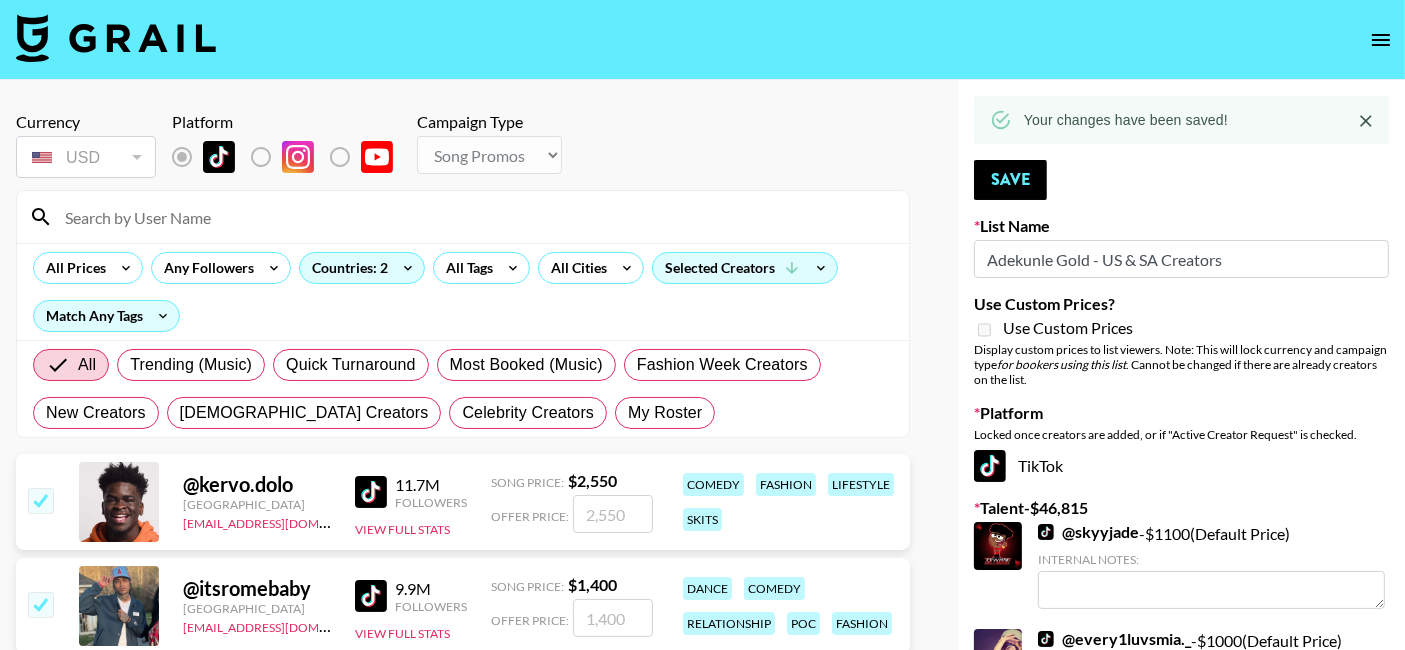 click at bounding box center [475, 217] 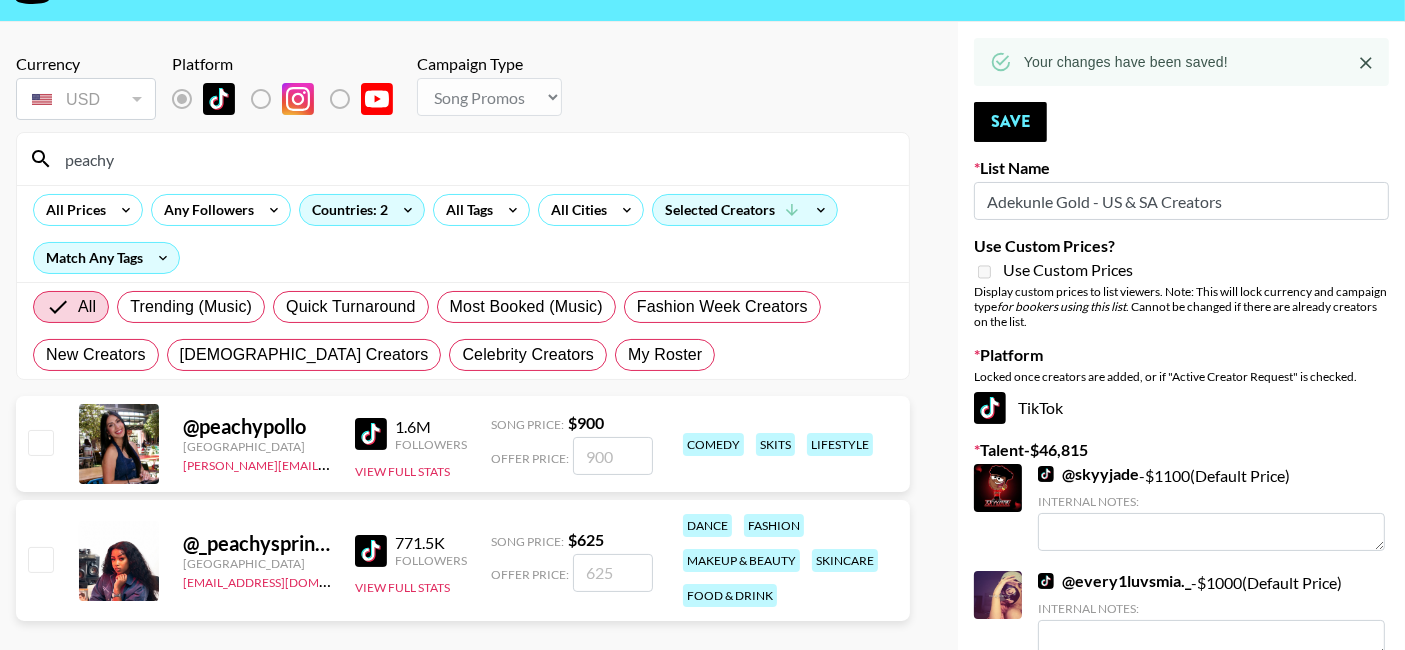 scroll, scrollTop: 63, scrollLeft: 0, axis: vertical 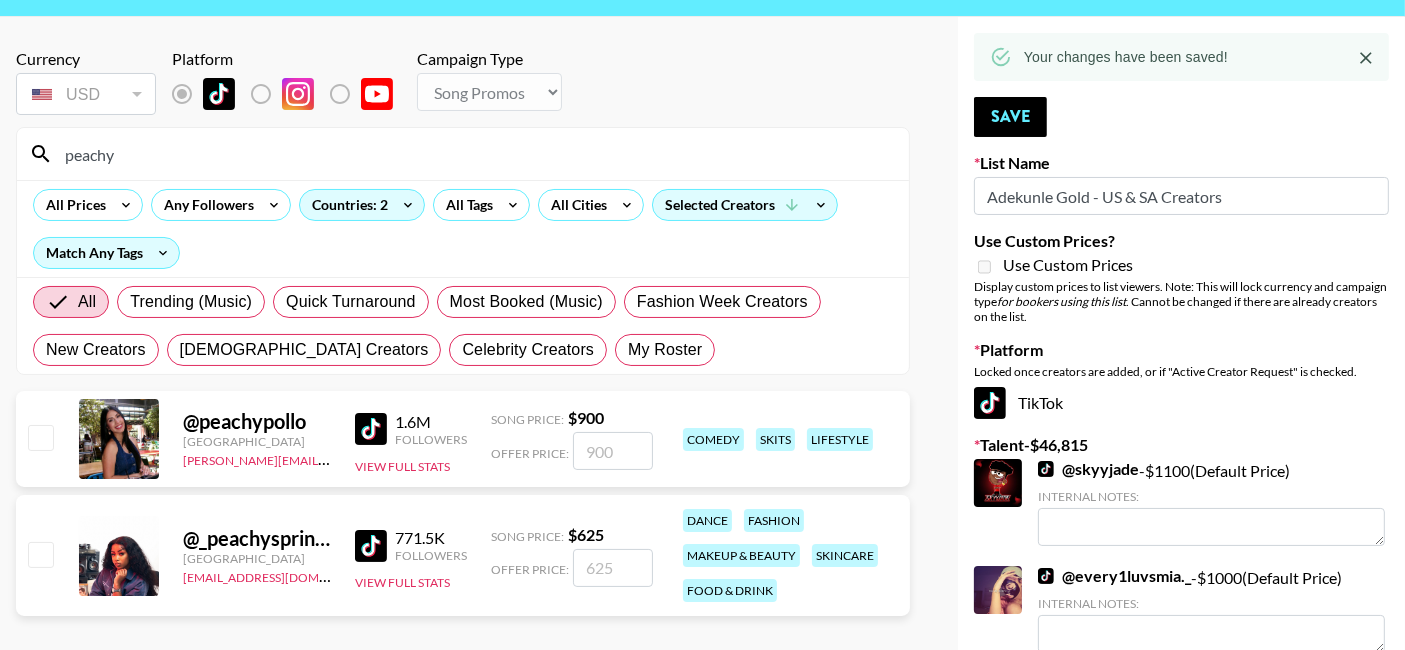 click at bounding box center [613, 568] 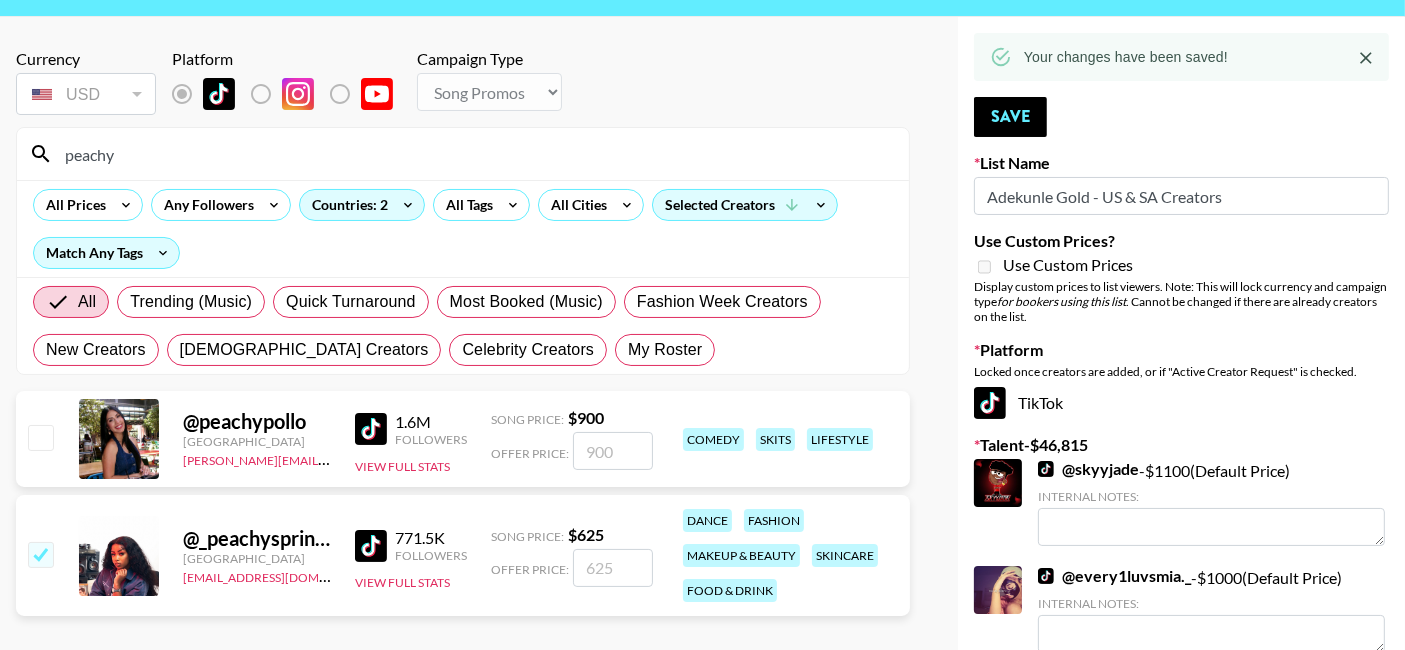 type on "6" 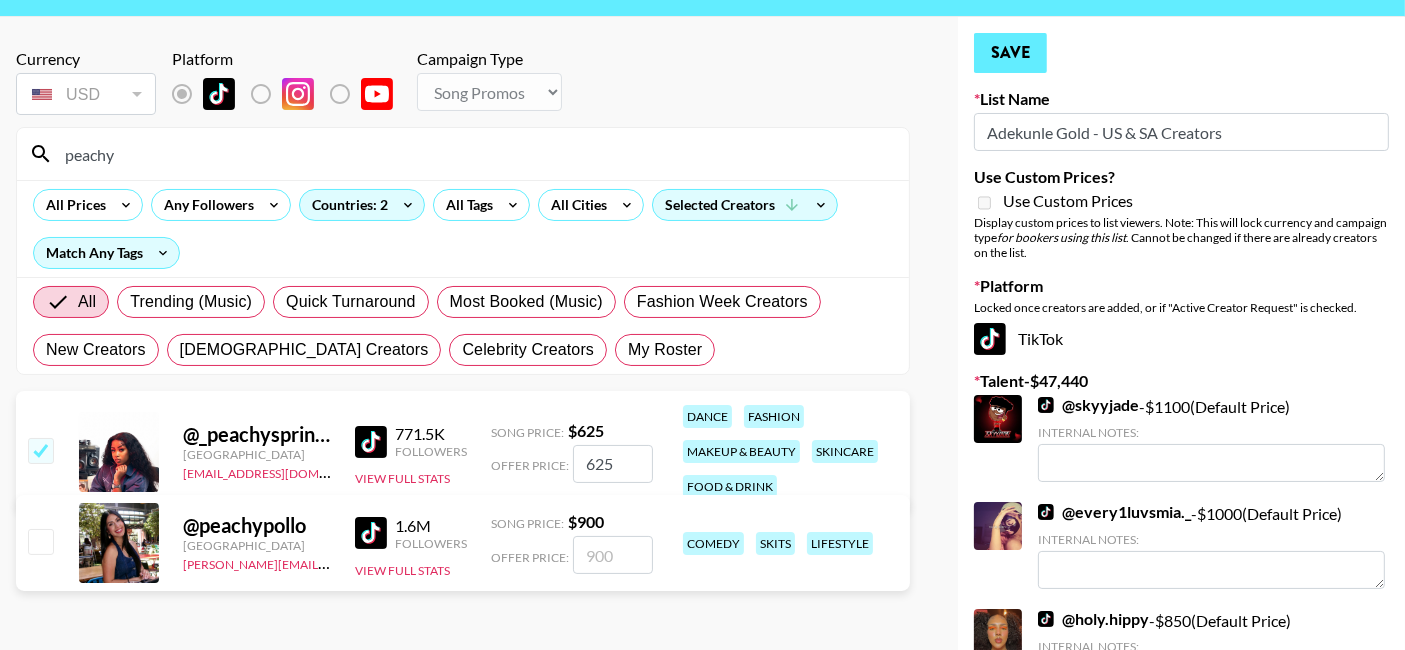 type on "625" 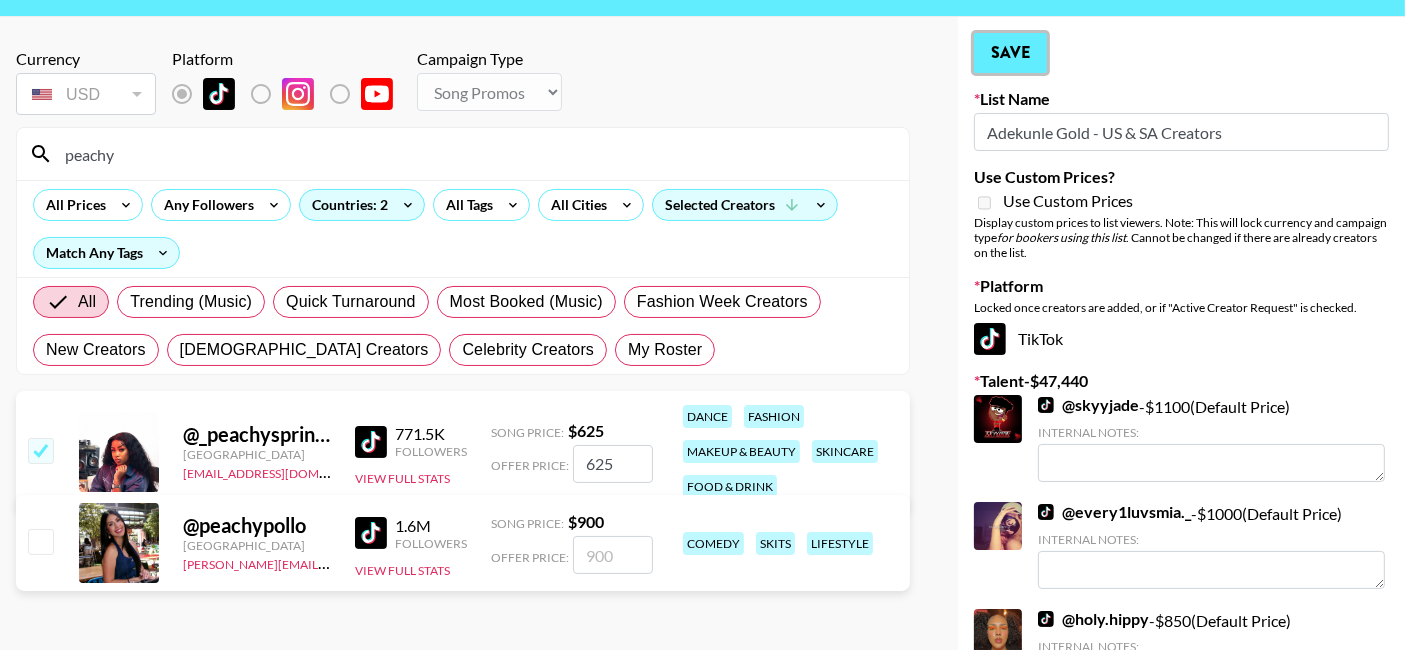 click on "Save" at bounding box center (1010, 53) 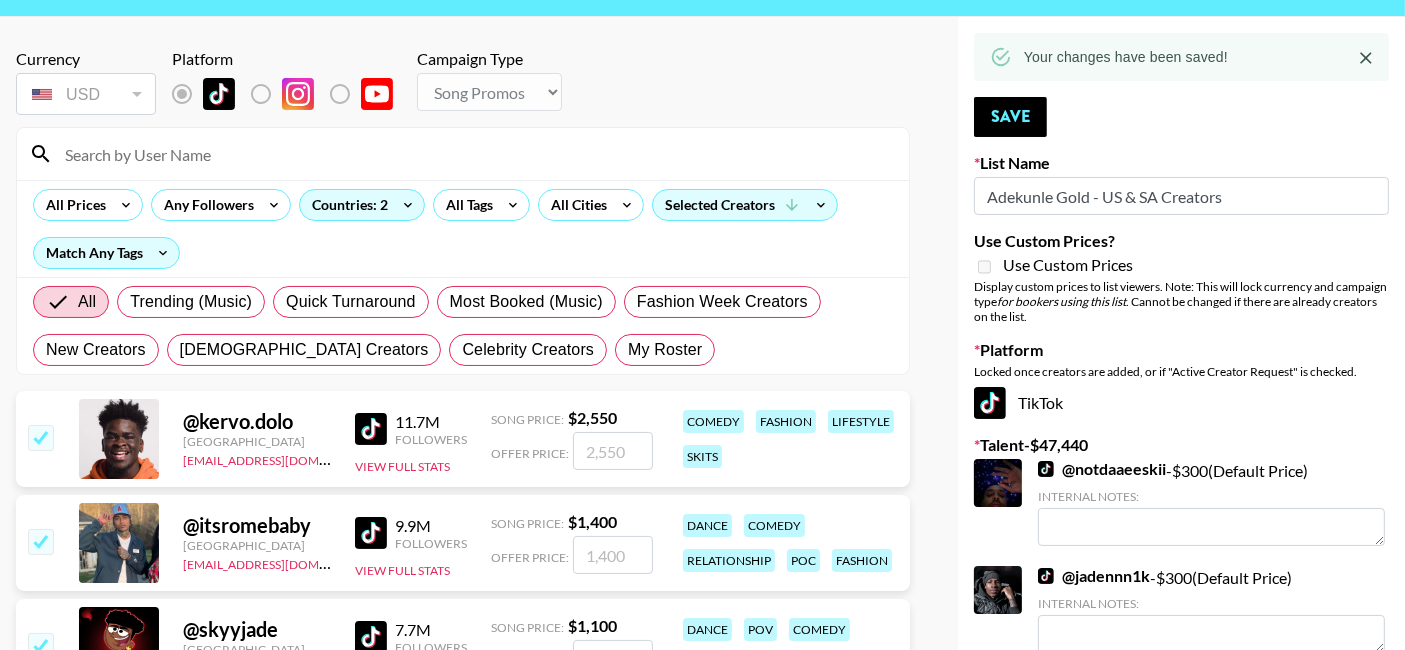 click at bounding box center (475, 154) 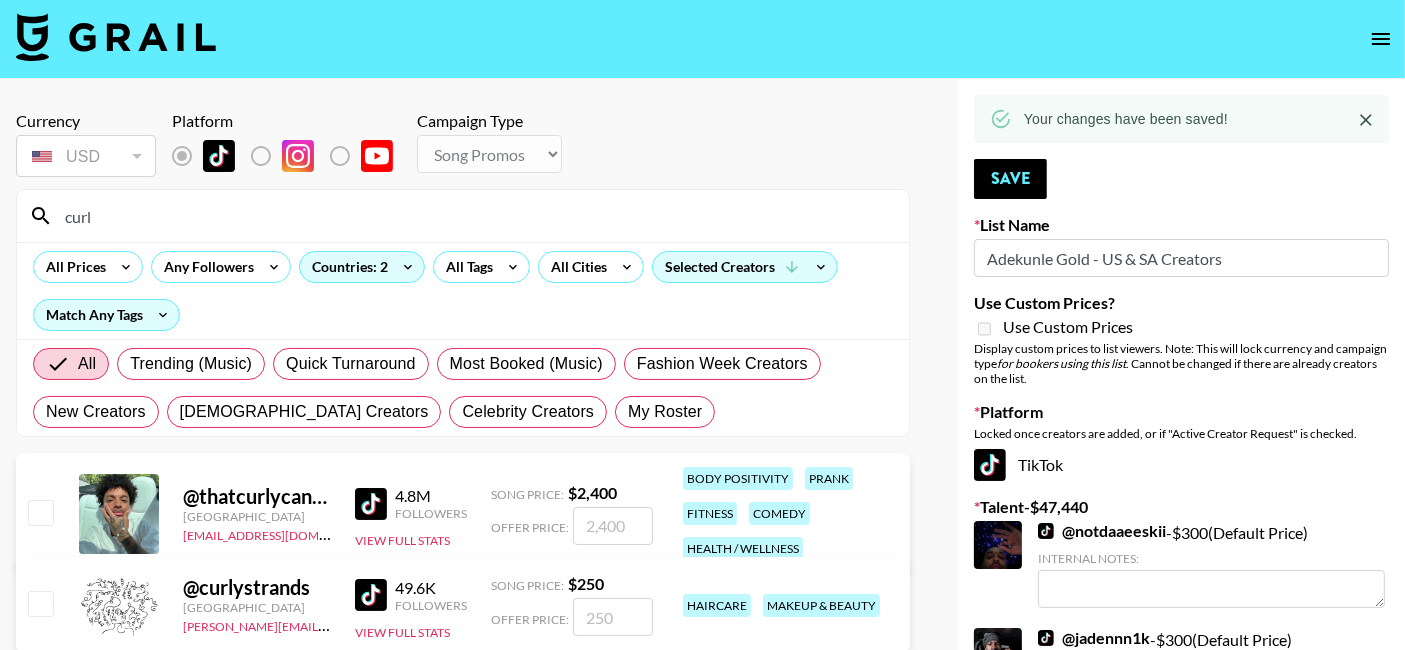 scroll, scrollTop: 0, scrollLeft: 0, axis: both 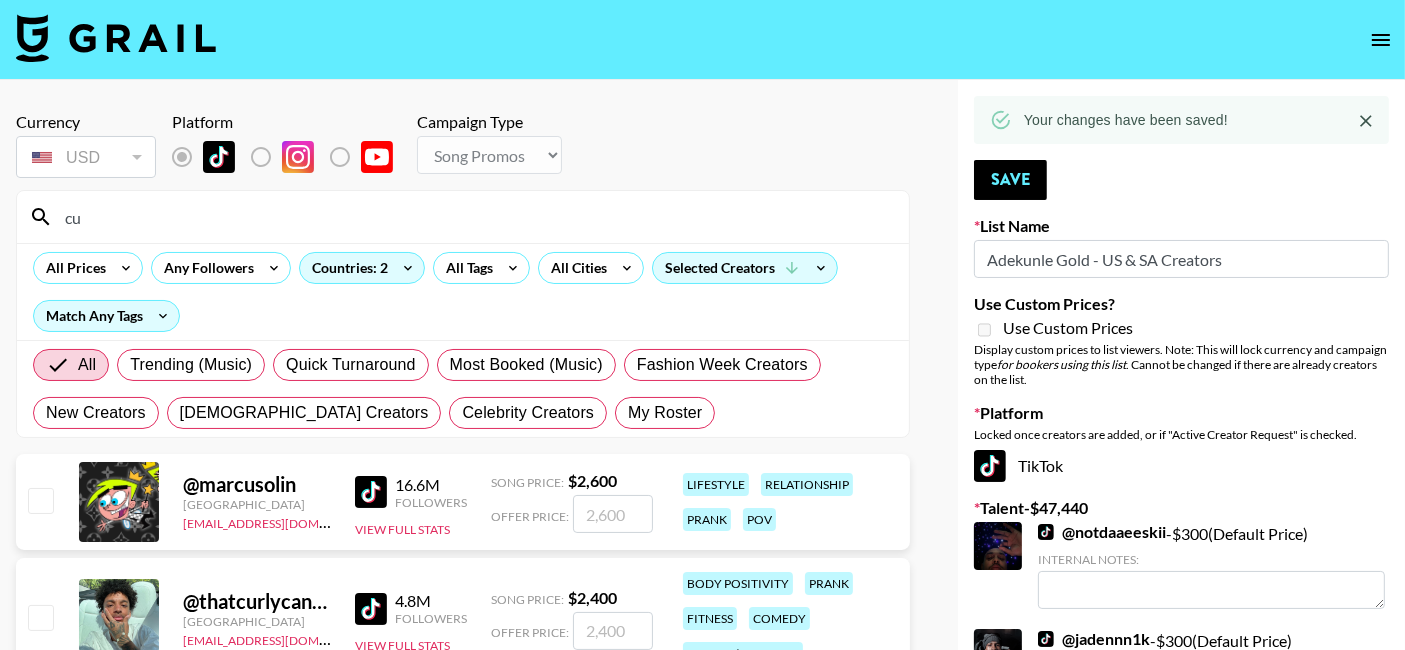 type on "c" 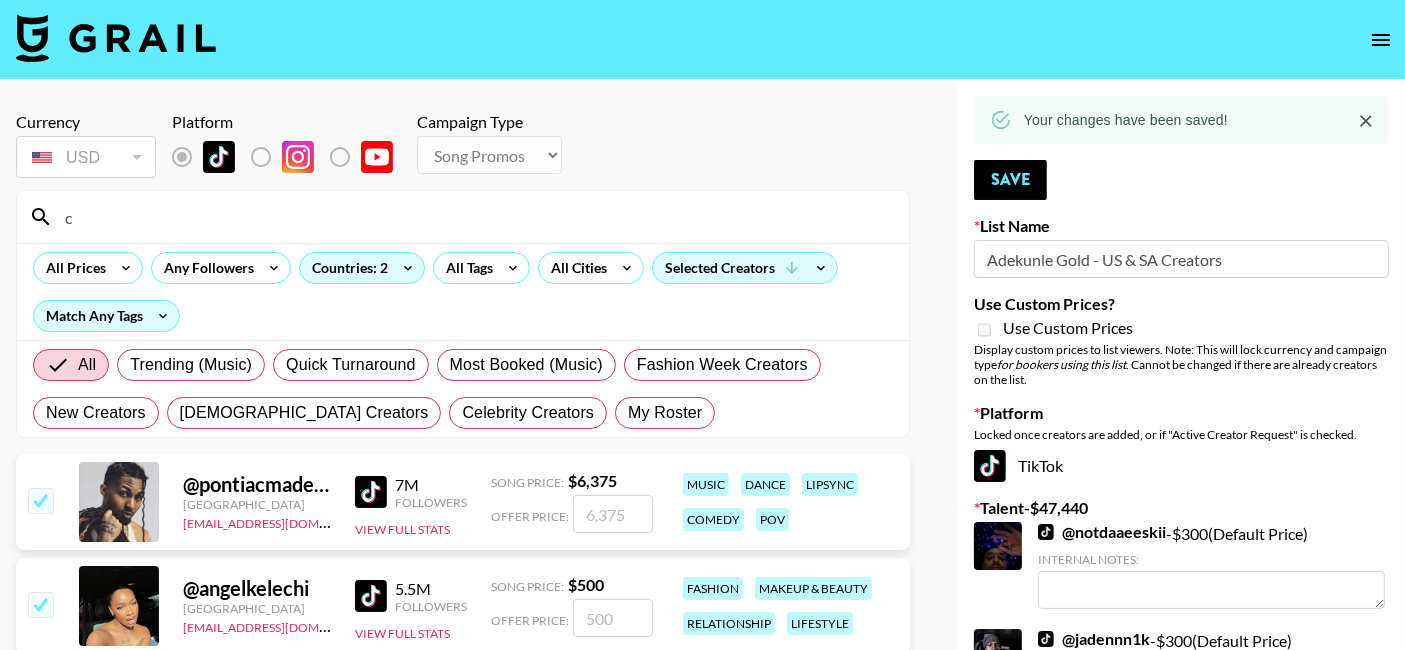 type 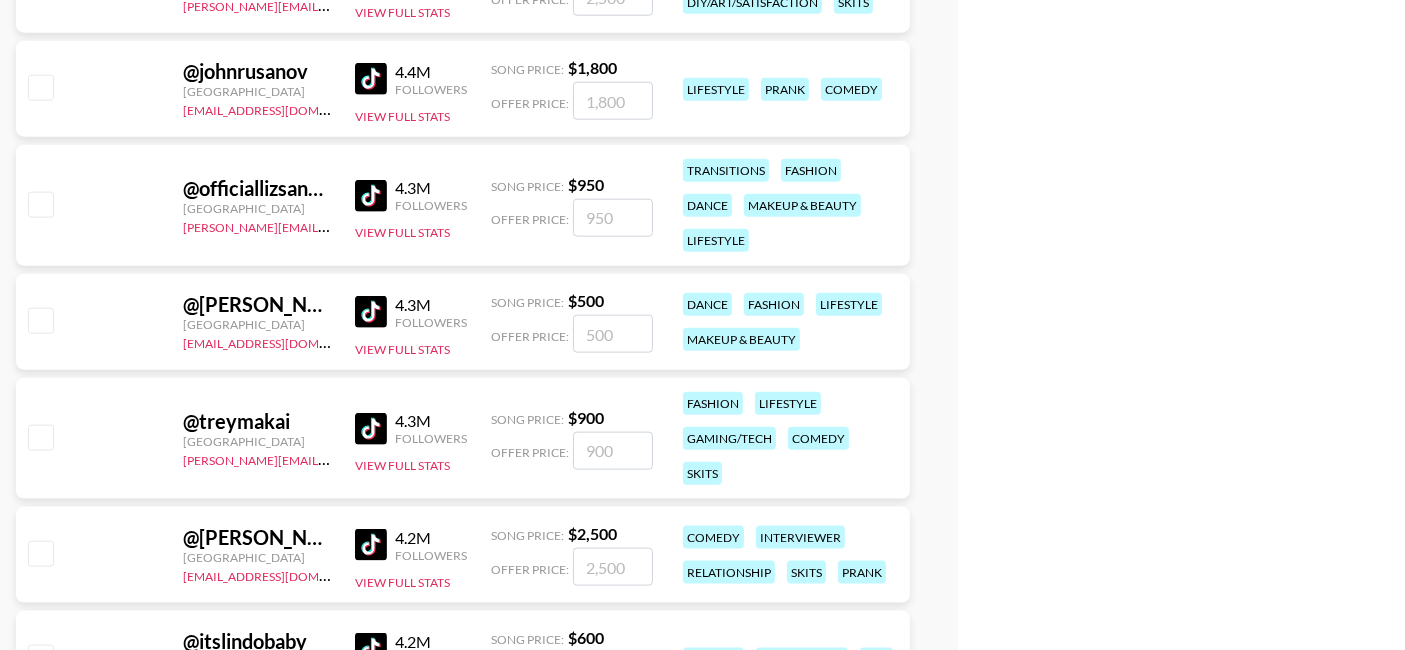 scroll, scrollTop: 25105, scrollLeft: 0, axis: vertical 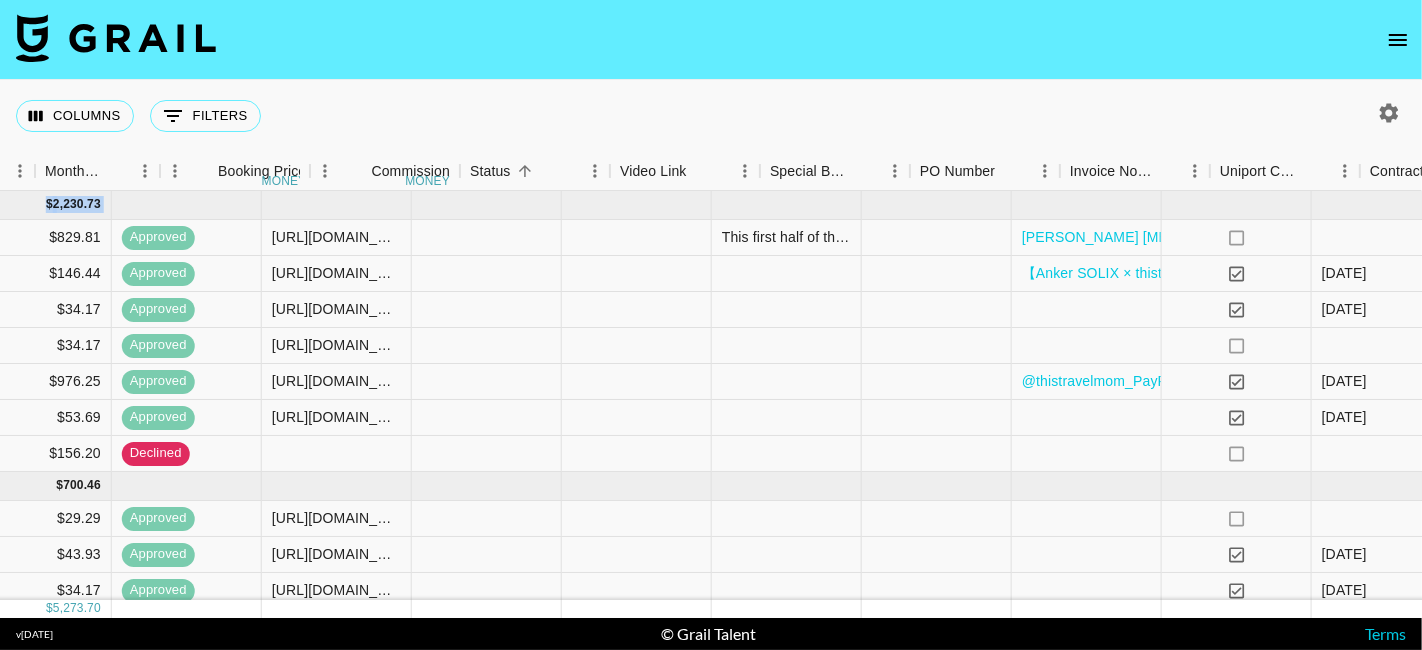 drag, startPoint x: 0, startPoint y: 0, endPoint x: 1375, endPoint y: -97, distance: 1378.4172 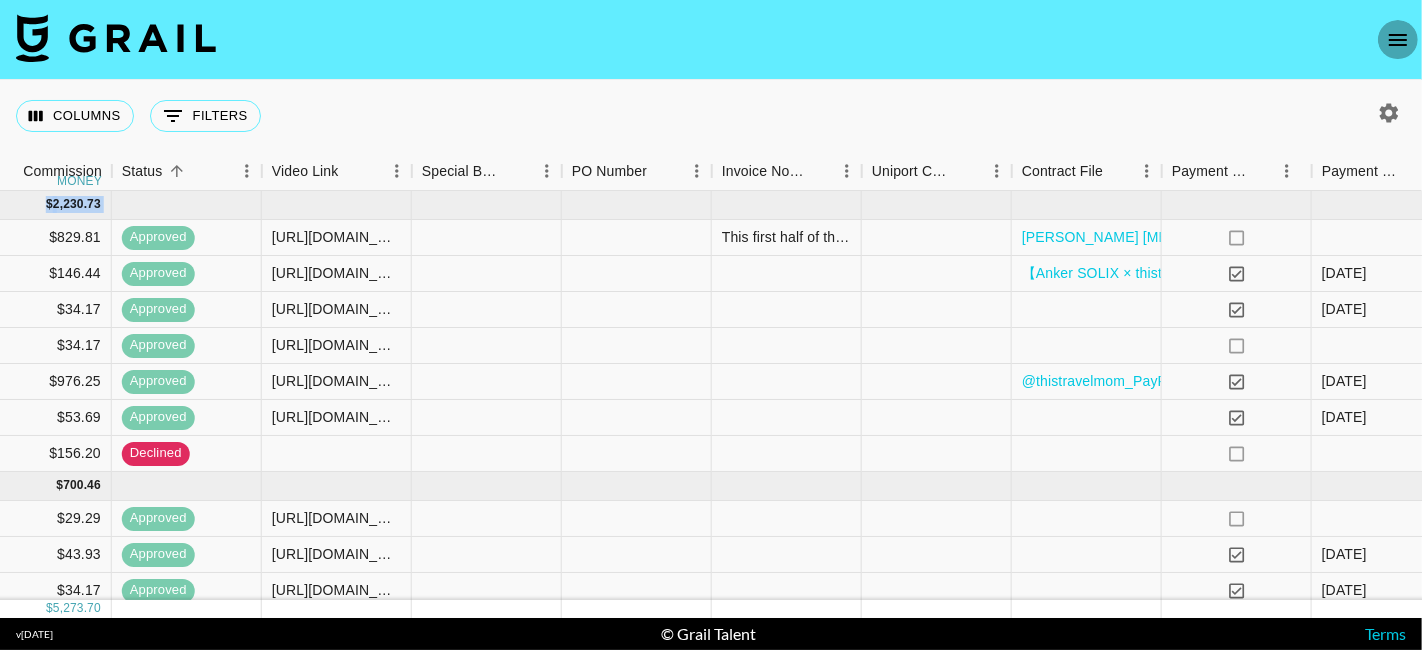 click 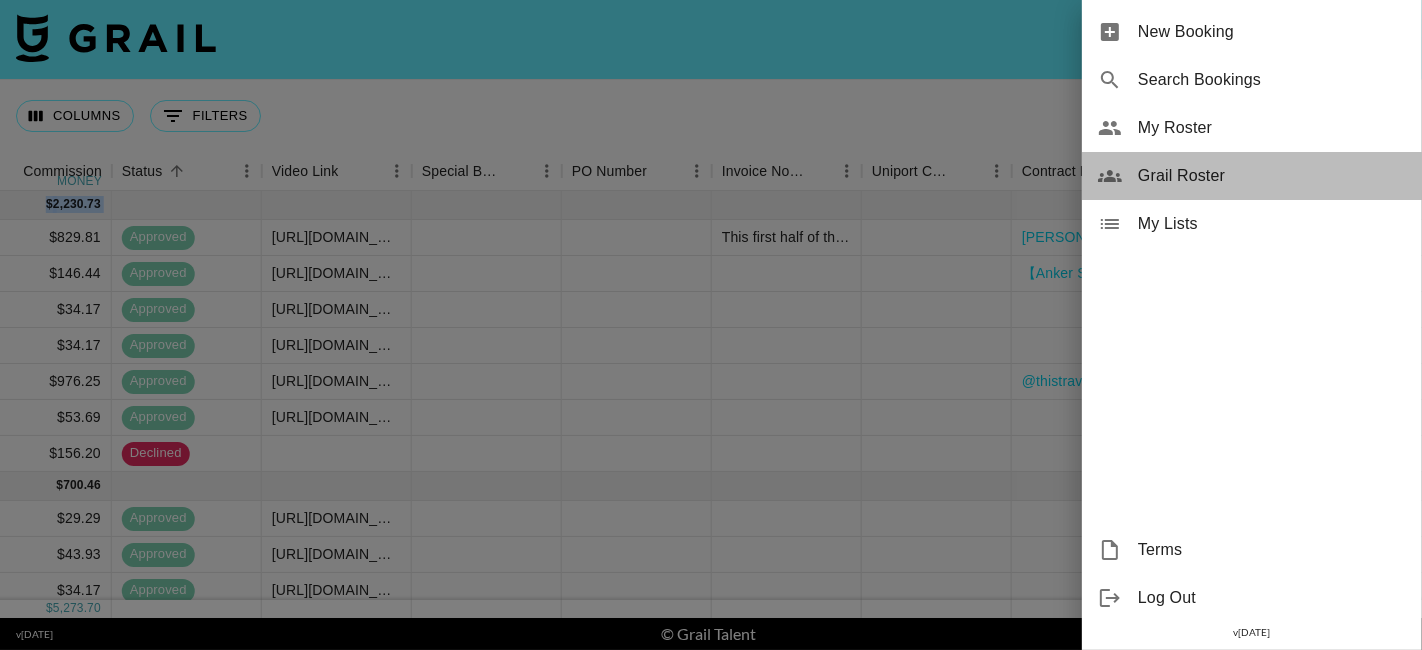 click on "Grail Roster" at bounding box center (1272, 176) 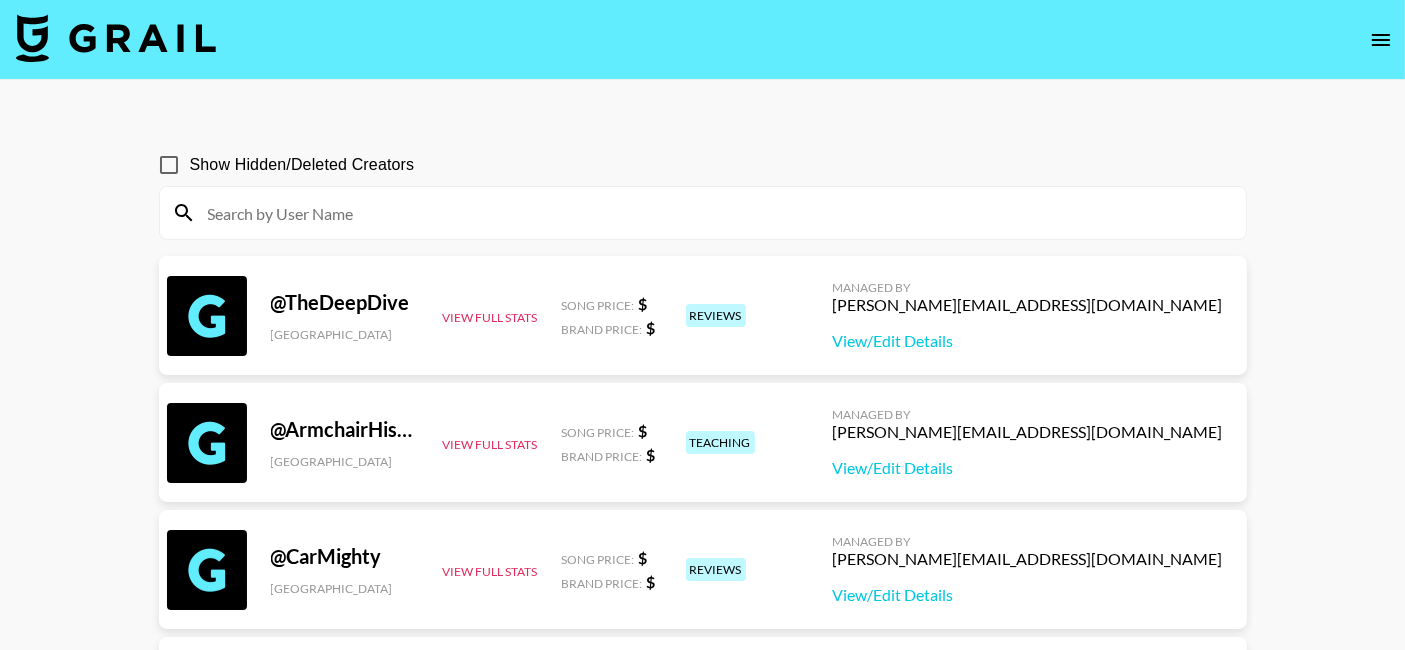 click at bounding box center [715, 213] 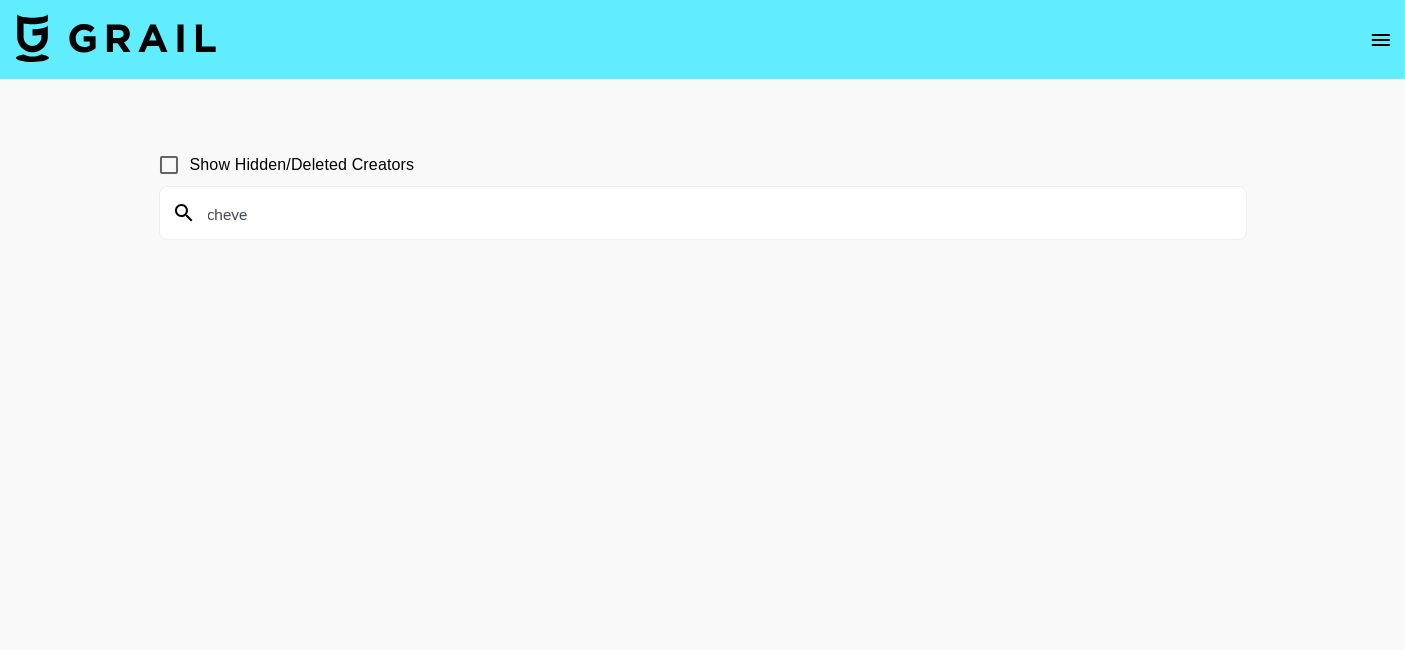 type on "cheve" 